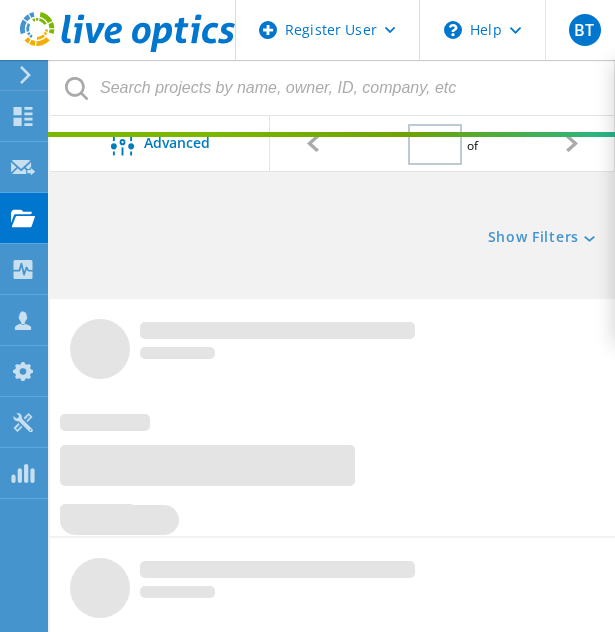scroll, scrollTop: 0, scrollLeft: 0, axis: both 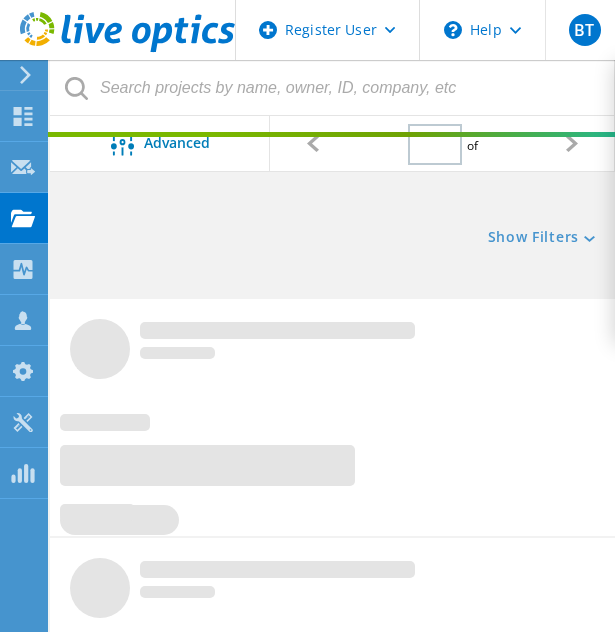 type on "1" 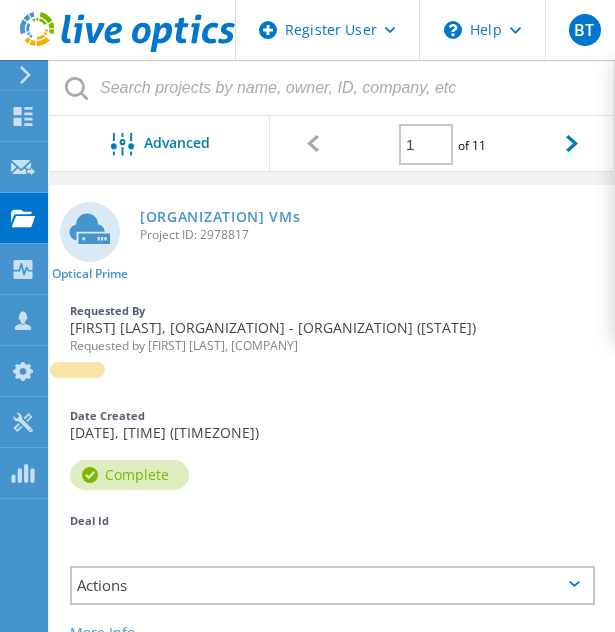 scroll, scrollTop: 82, scrollLeft: 0, axis: vertical 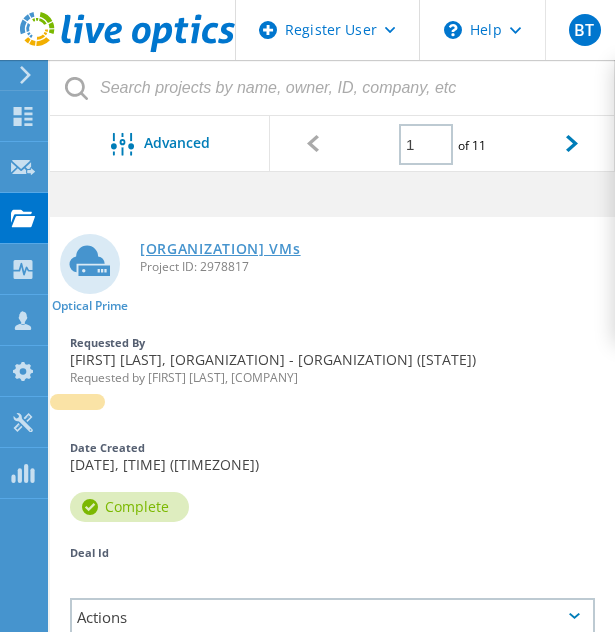 click on "[ORGANIZATION] VMs" 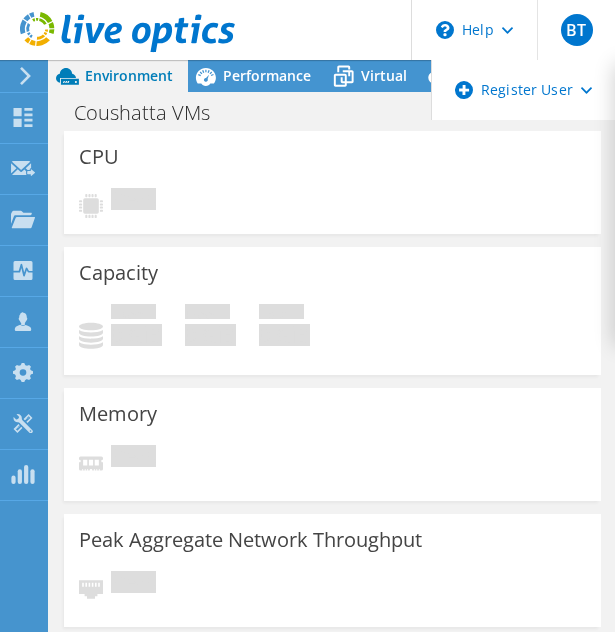 scroll, scrollTop: 0, scrollLeft: 0, axis: both 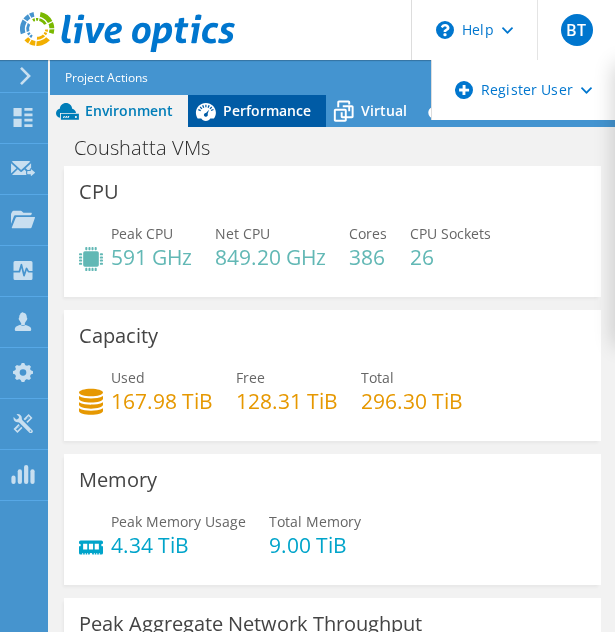 click on "Performance" at bounding box center [267, 110] 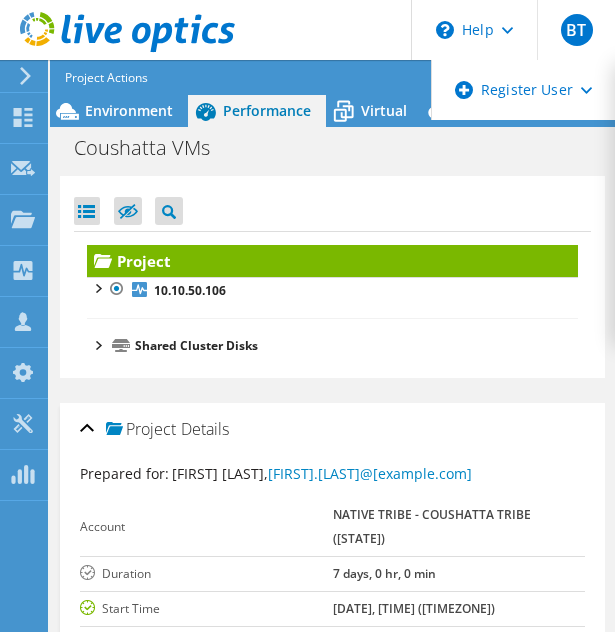 scroll, scrollTop: 80, scrollLeft: 0, axis: vertical 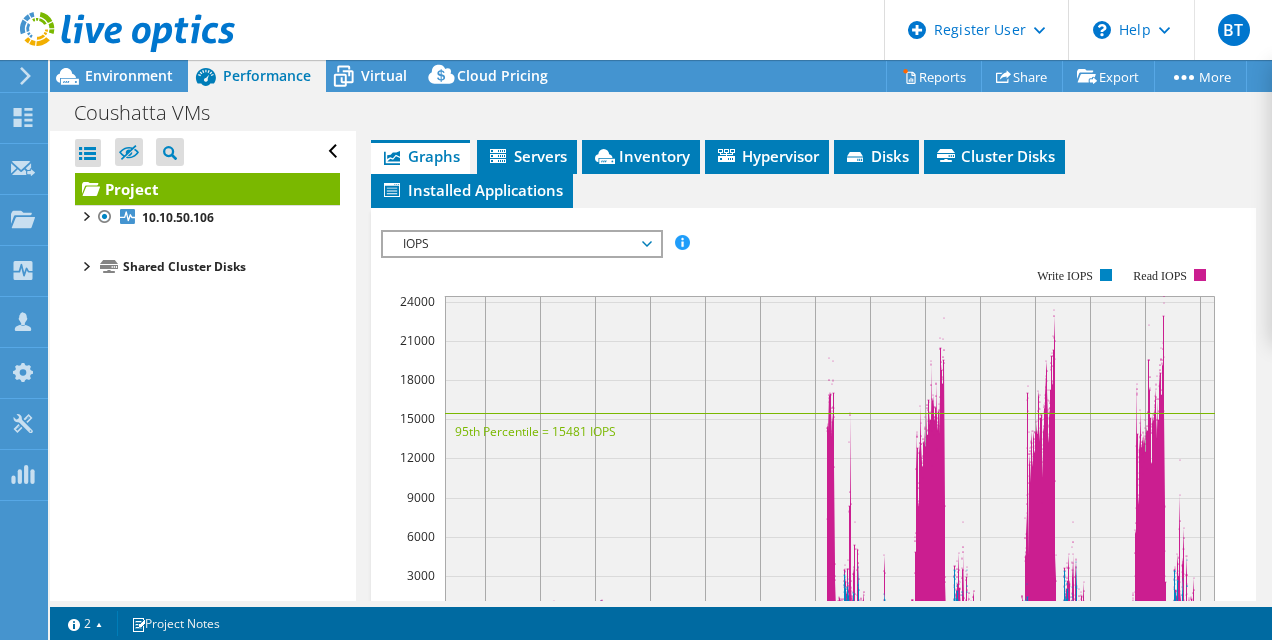 click on "IOPS" at bounding box center (521, 244) 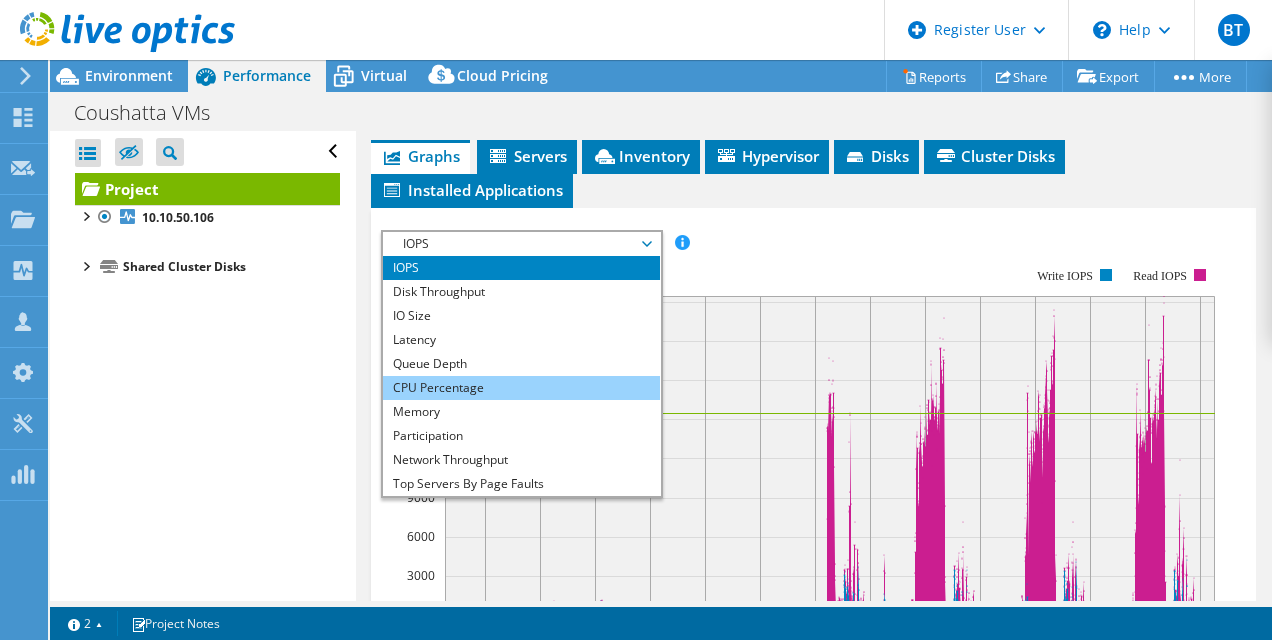 click on "CPU Percentage" at bounding box center (521, 388) 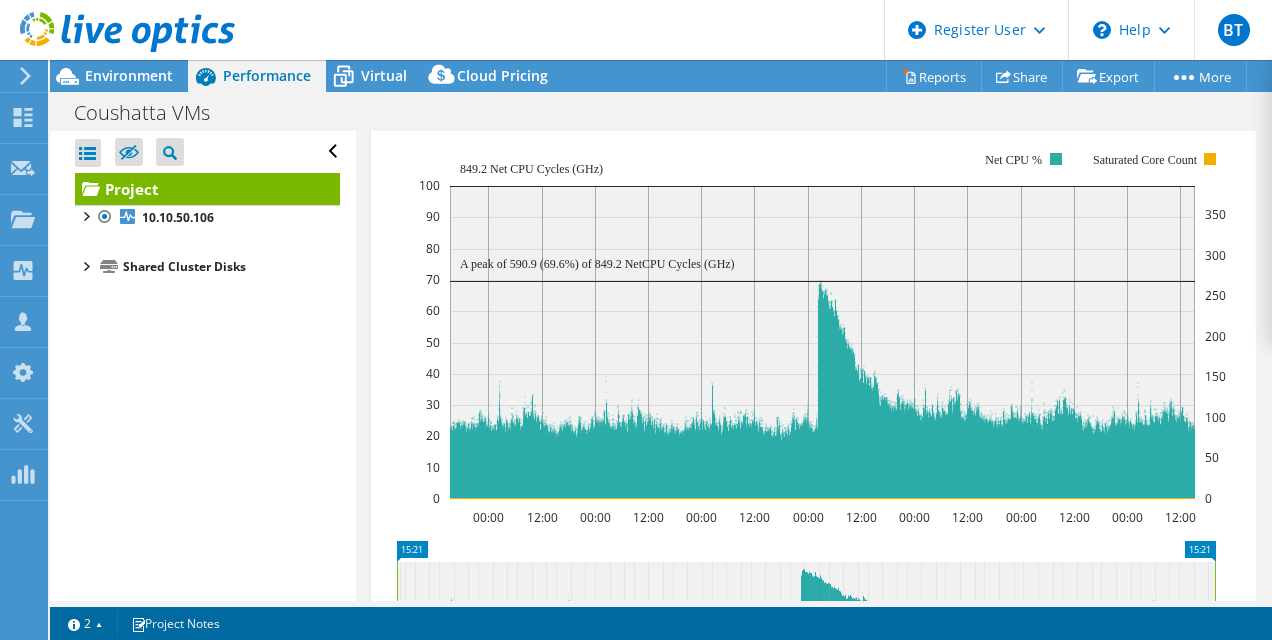 scroll, scrollTop: 692, scrollLeft: 0, axis: vertical 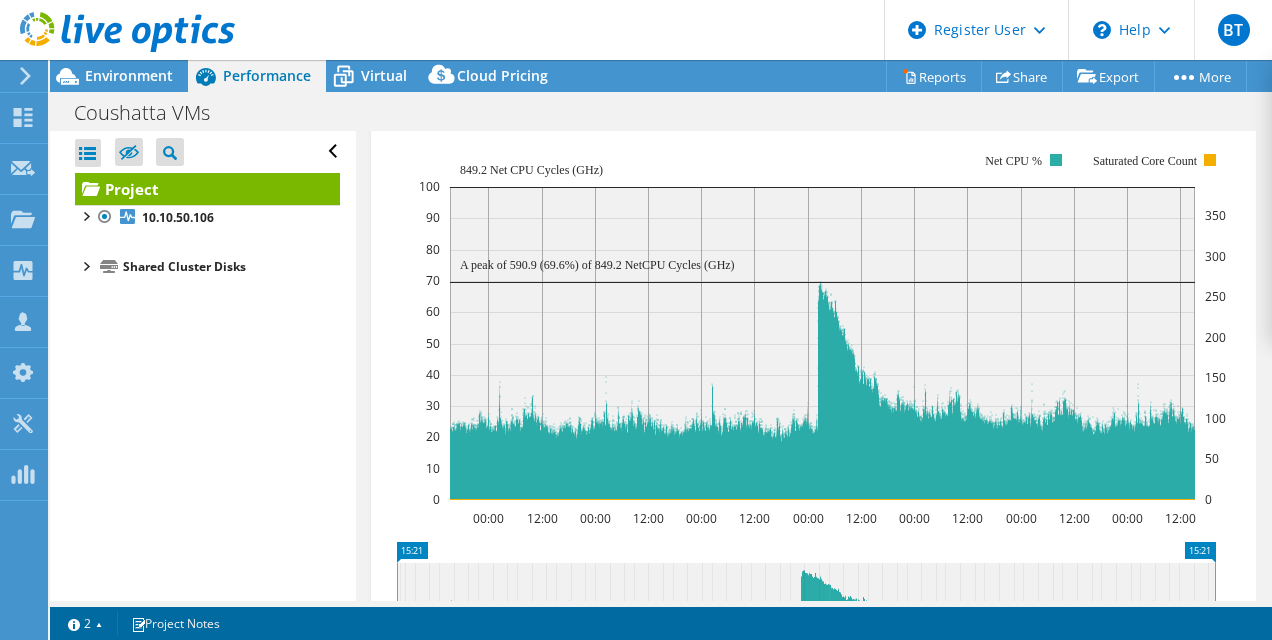 click 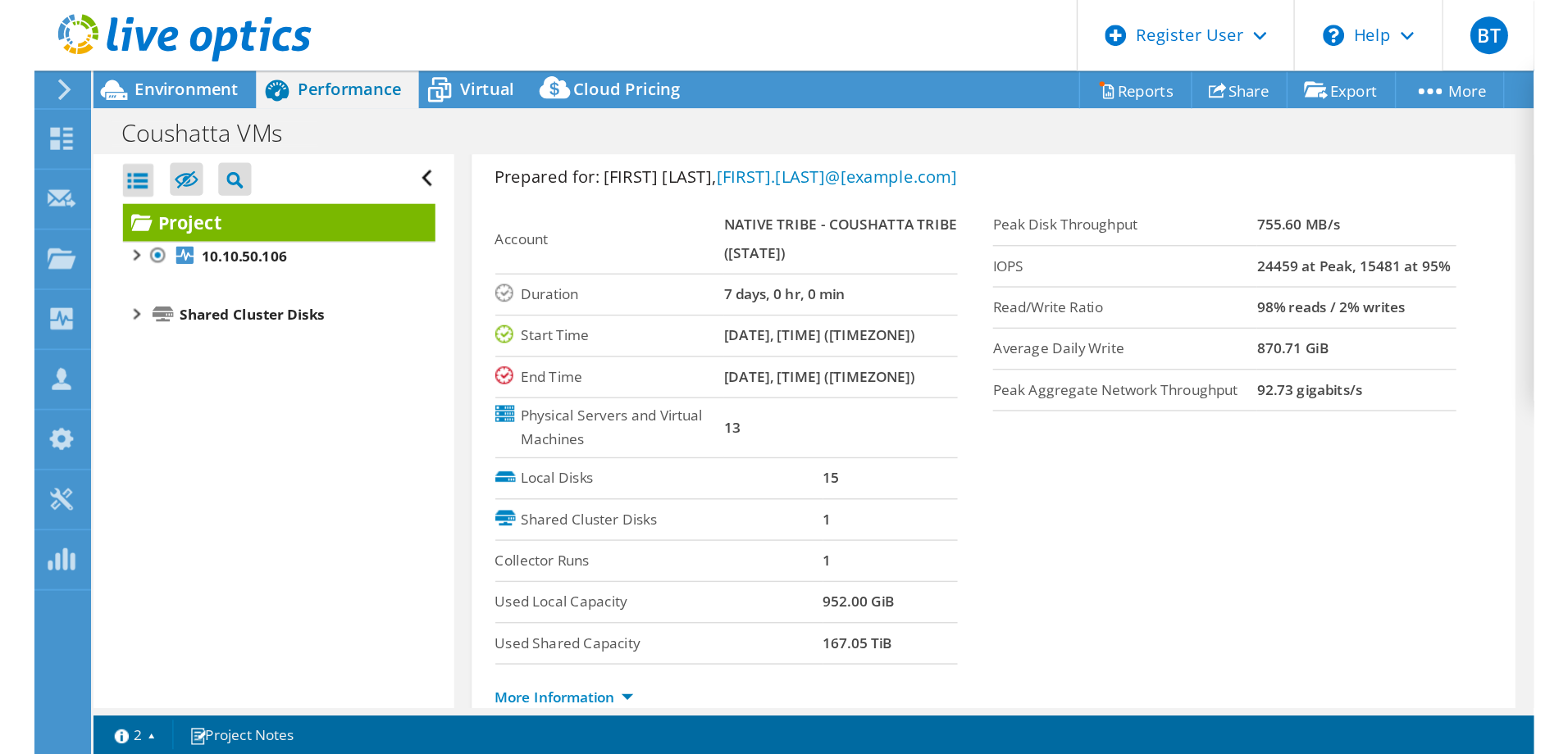 scroll, scrollTop: 38, scrollLeft: 0, axis: vertical 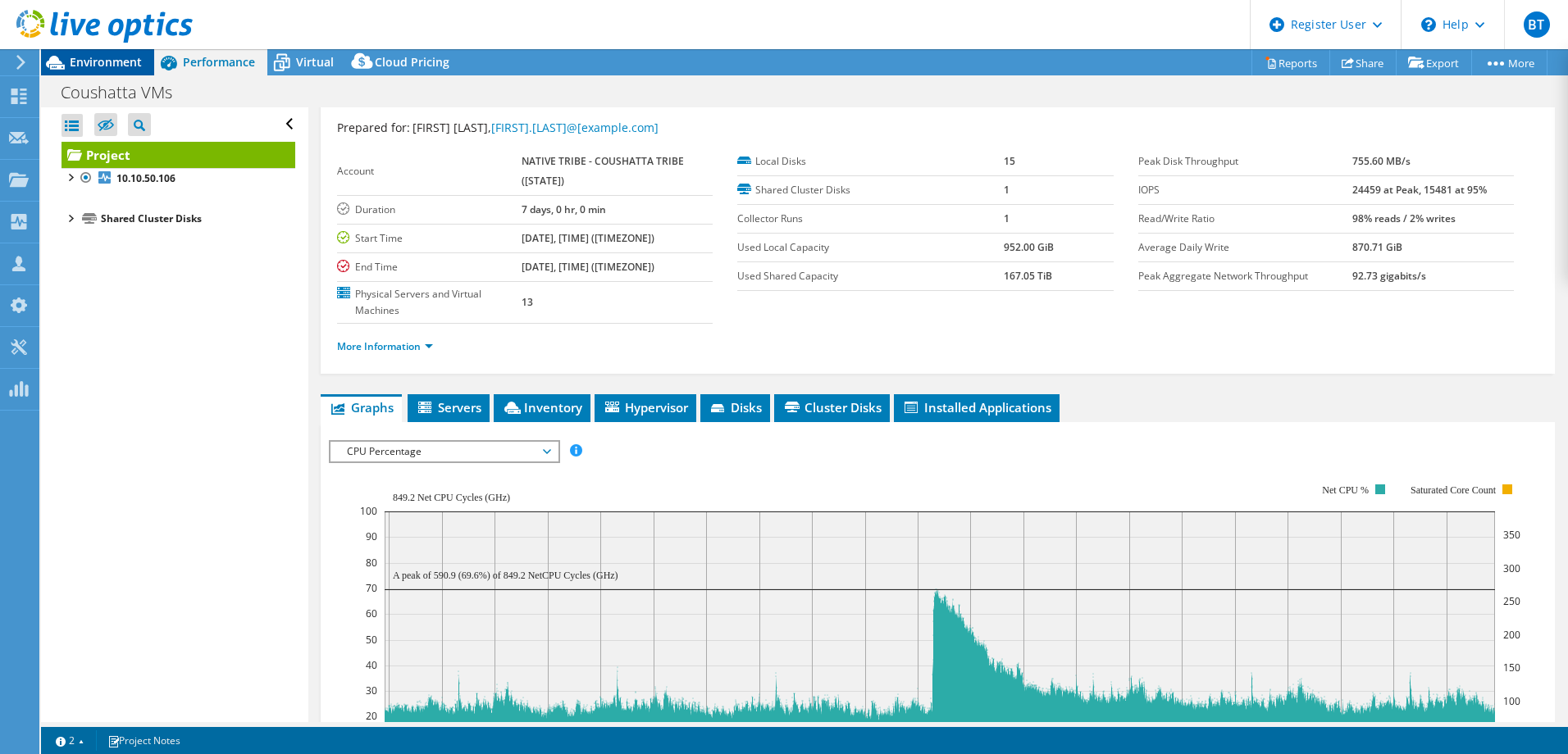 click on "Environment" at bounding box center (106, 61) 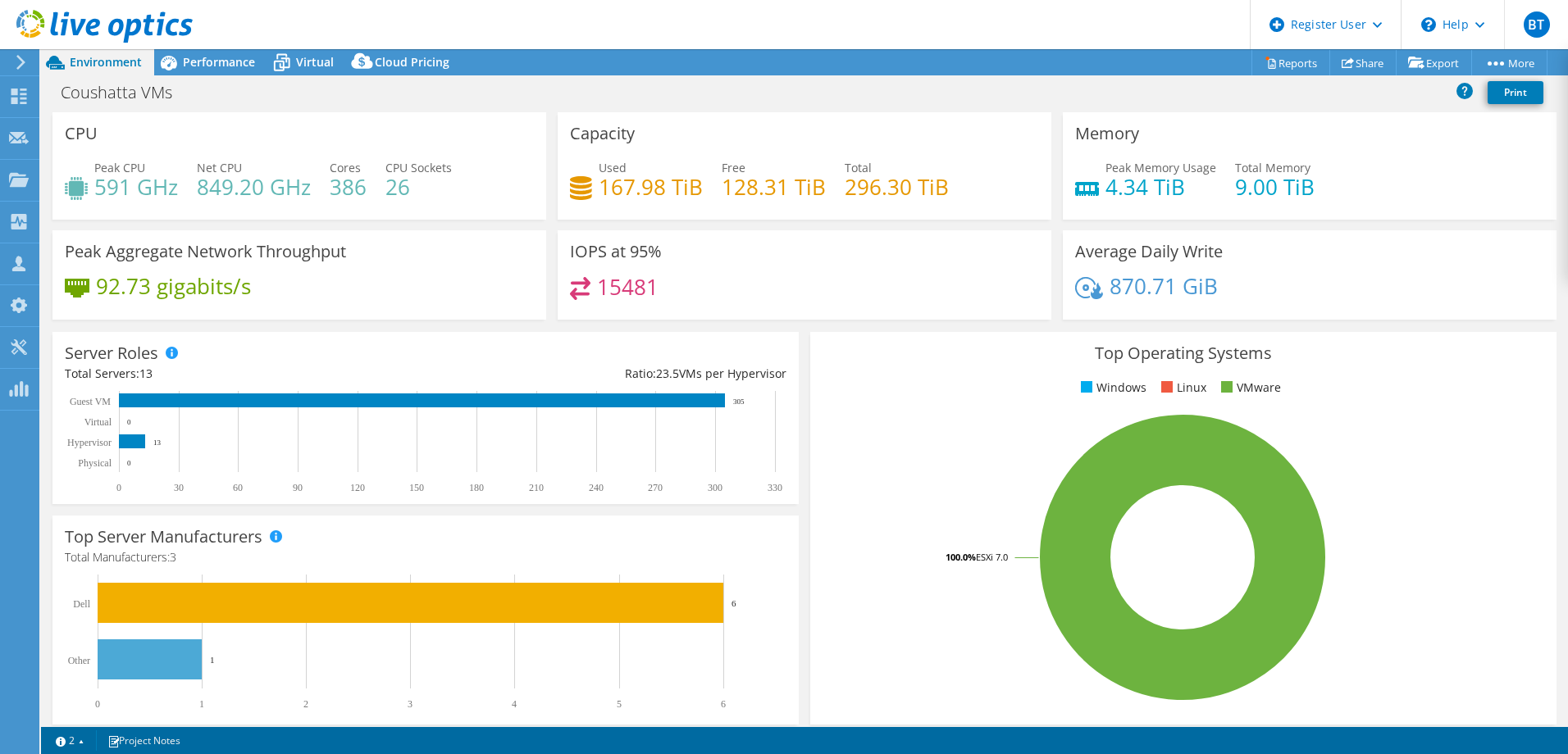 scroll, scrollTop: 75, scrollLeft: 0, axis: vertical 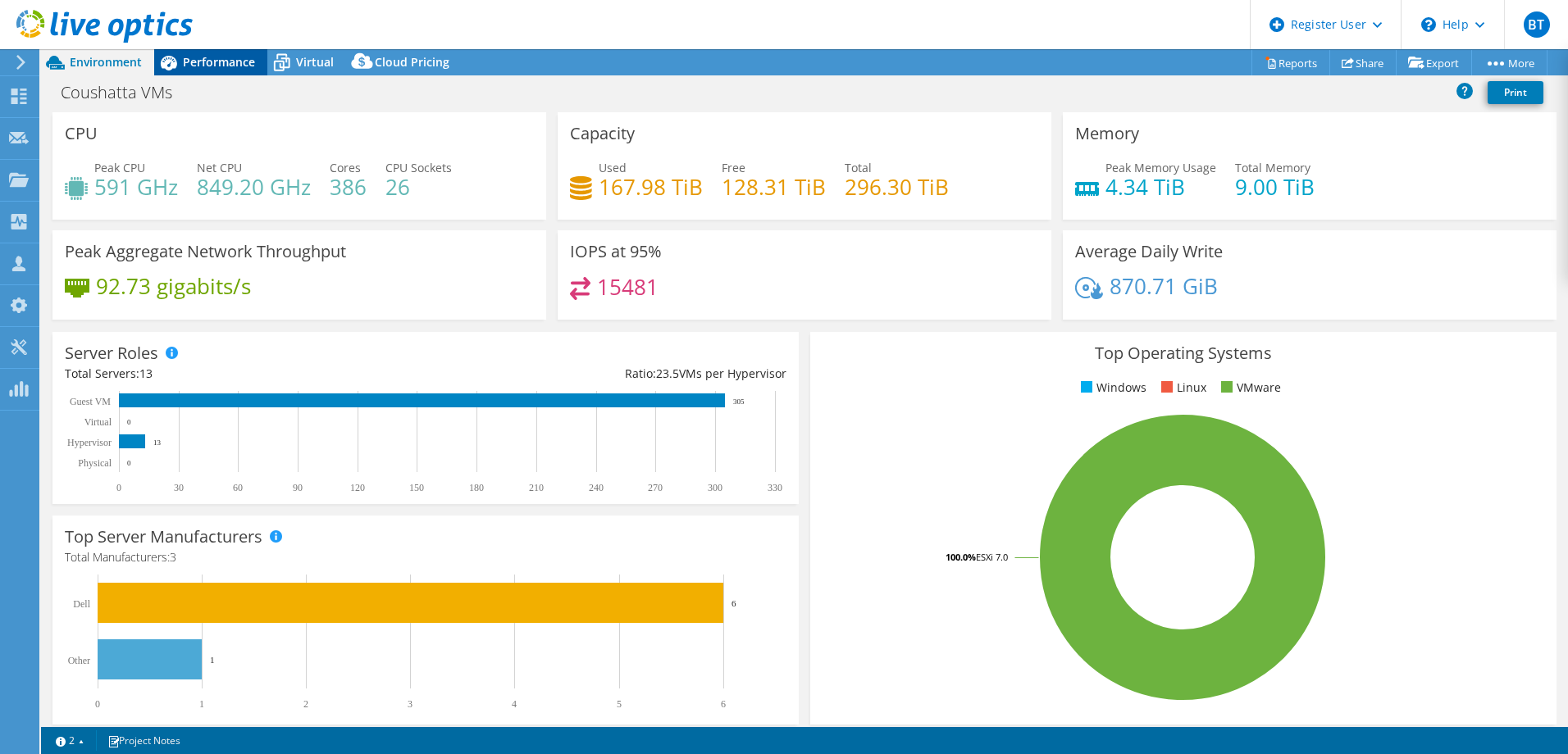 click on "Performance" at bounding box center (219, 61) 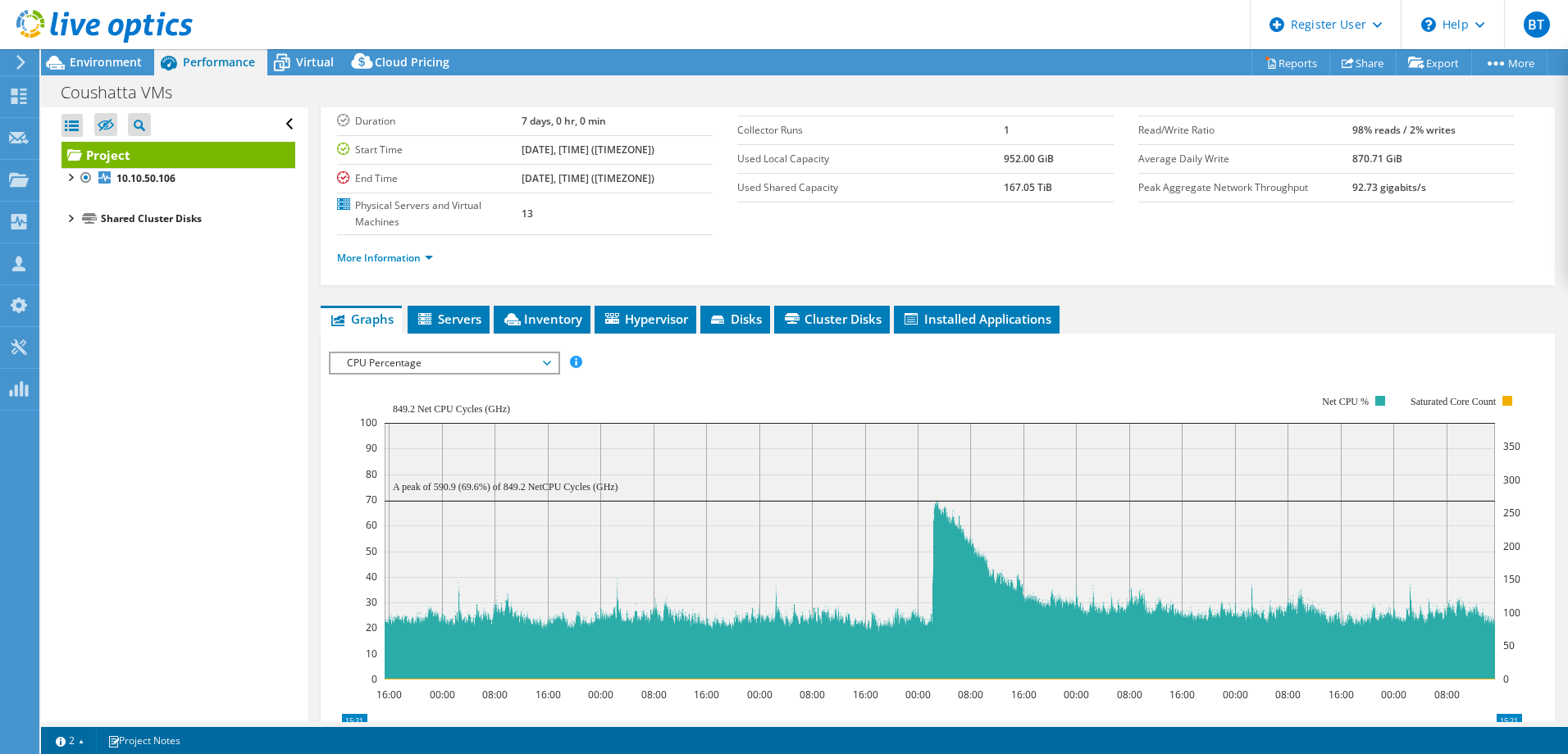 scroll, scrollTop: 193, scrollLeft: 0, axis: vertical 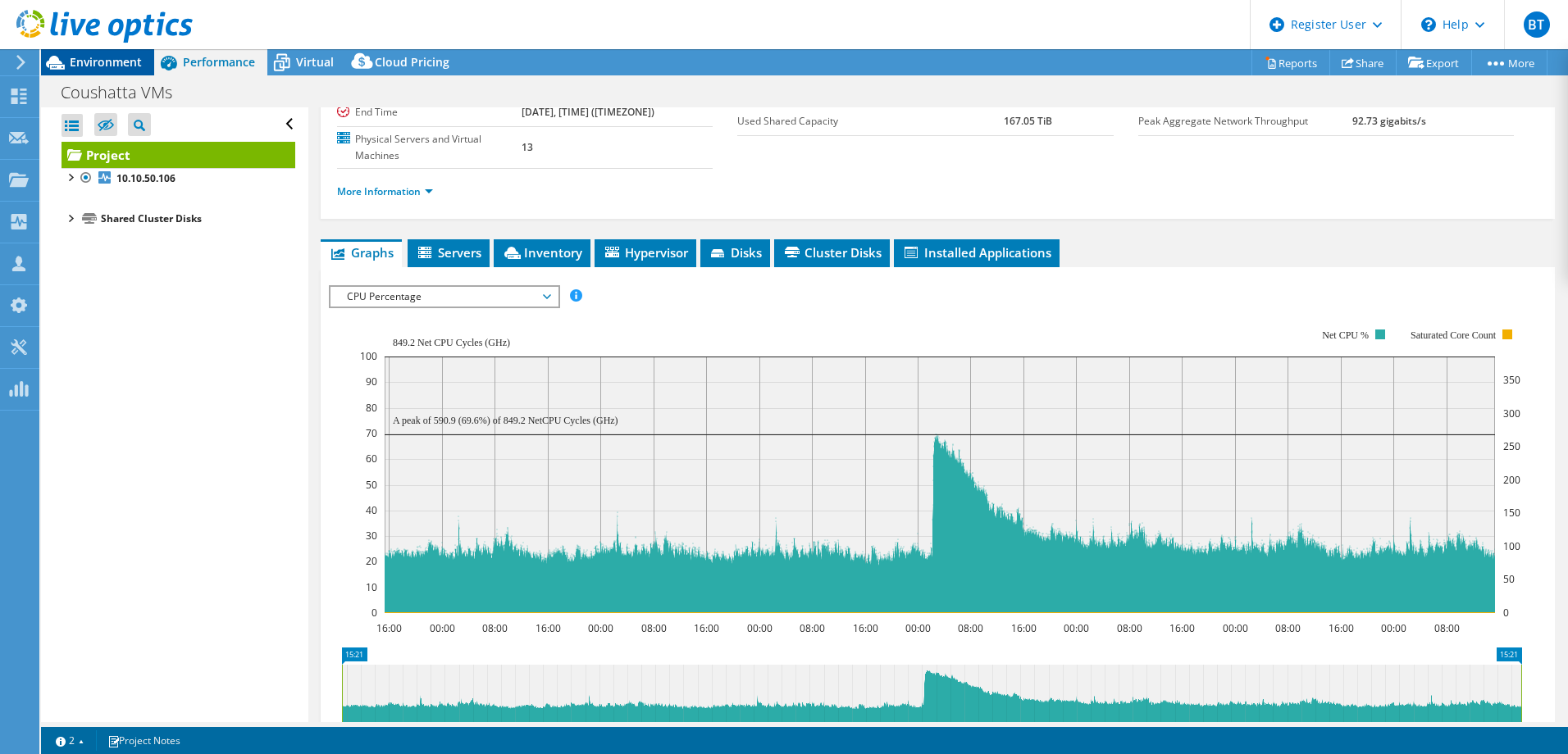 click on "Environment" at bounding box center (98, 62) 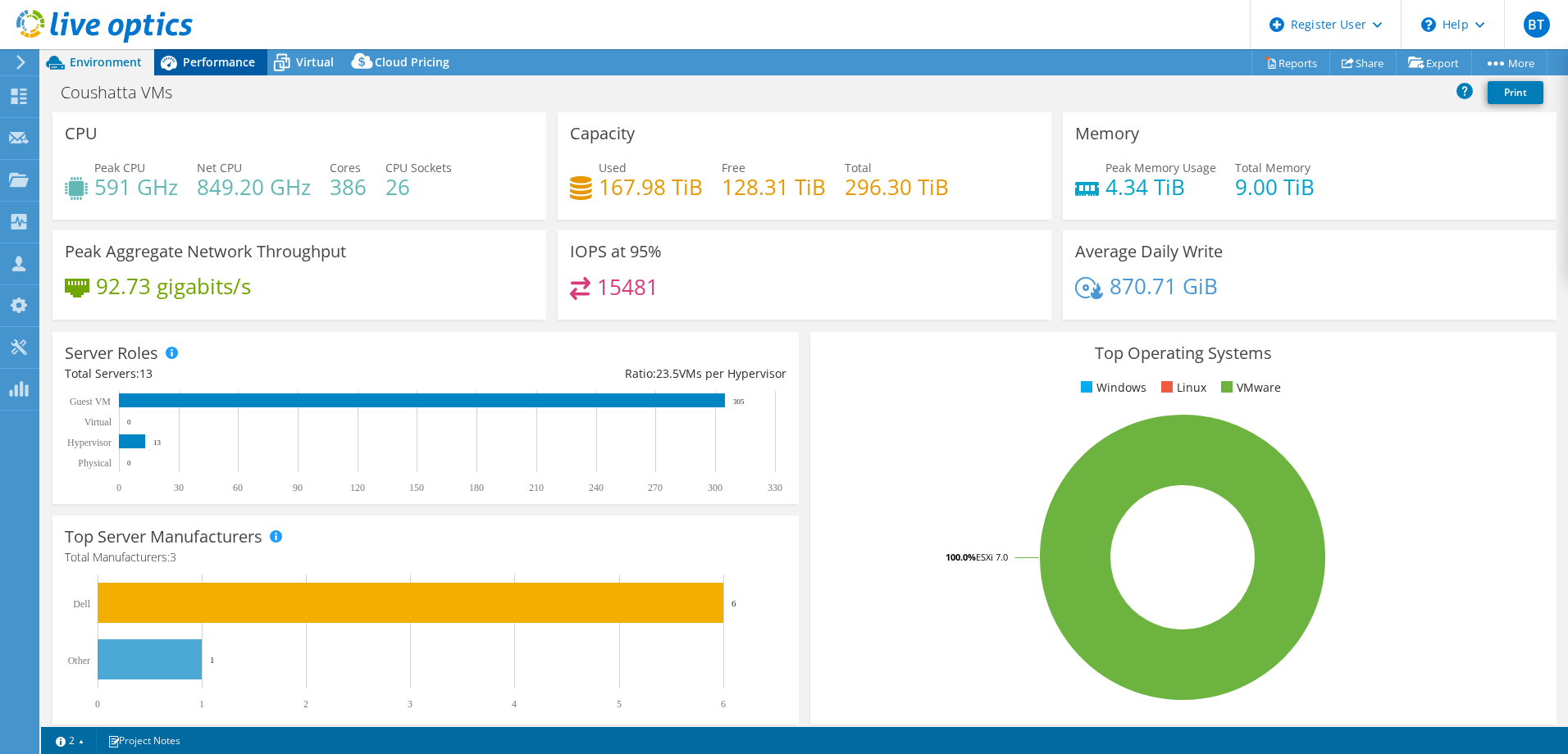 click on "Performance" at bounding box center [211, 62] 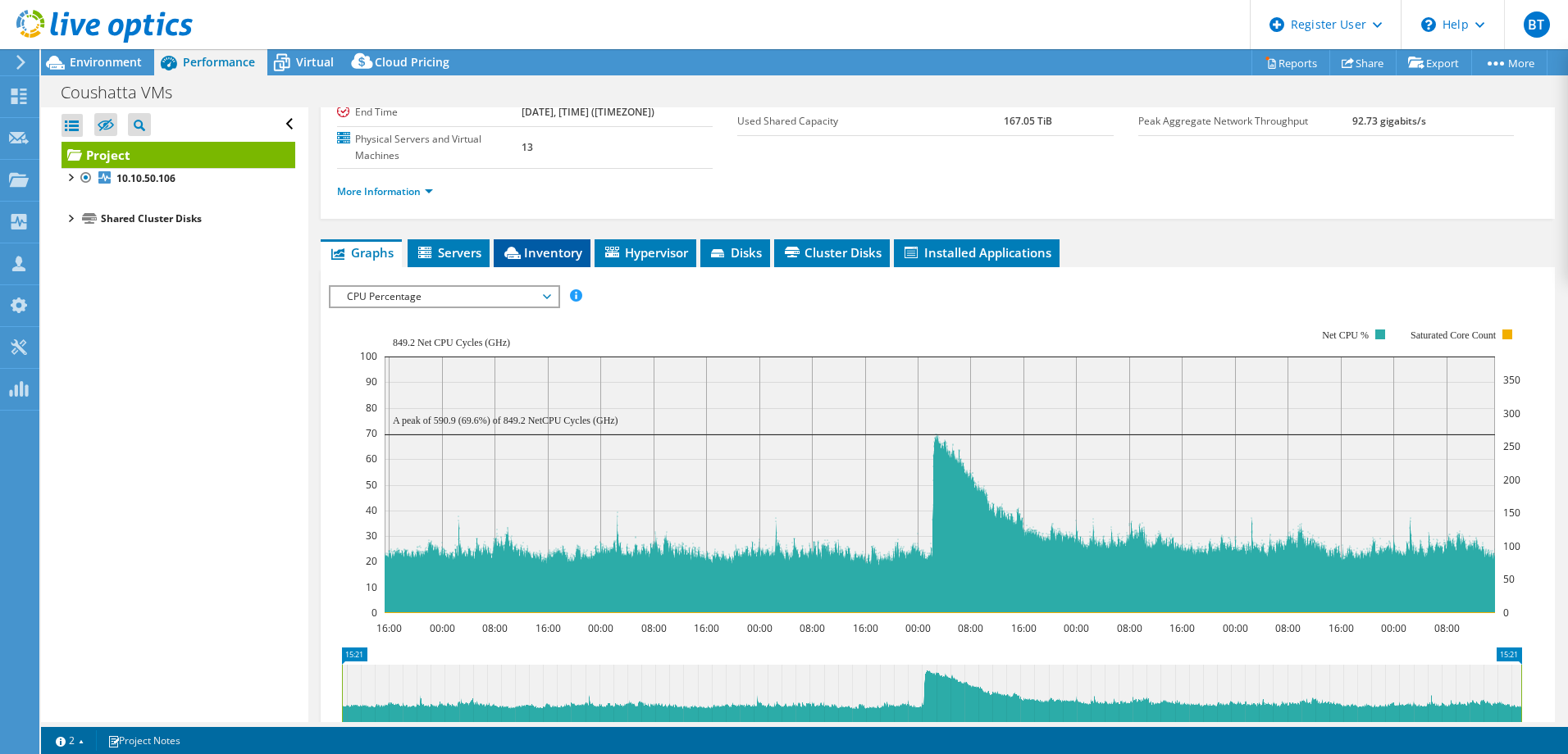 click on "Inventory" at bounding box center (542, 252) 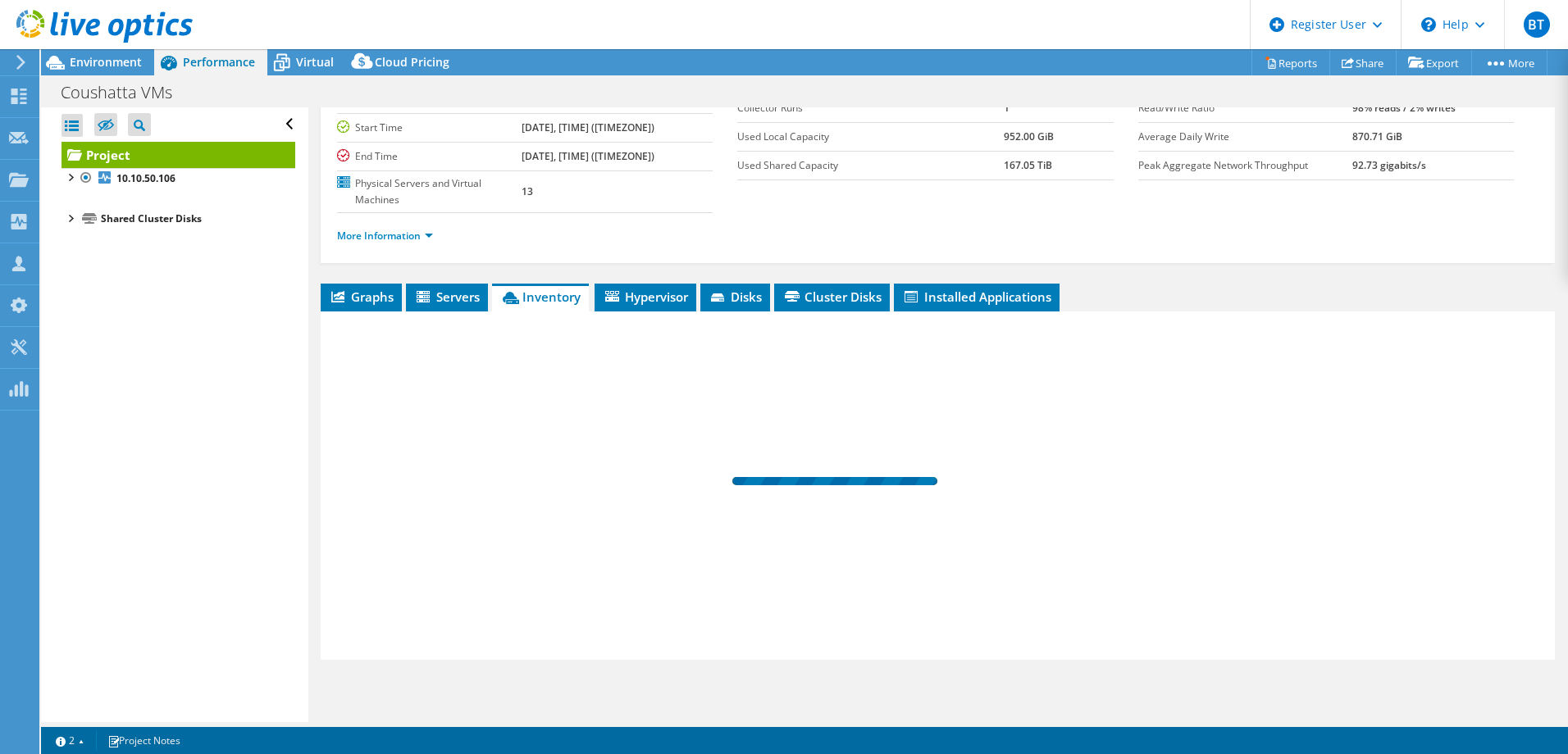 scroll, scrollTop: 148, scrollLeft: 0, axis: vertical 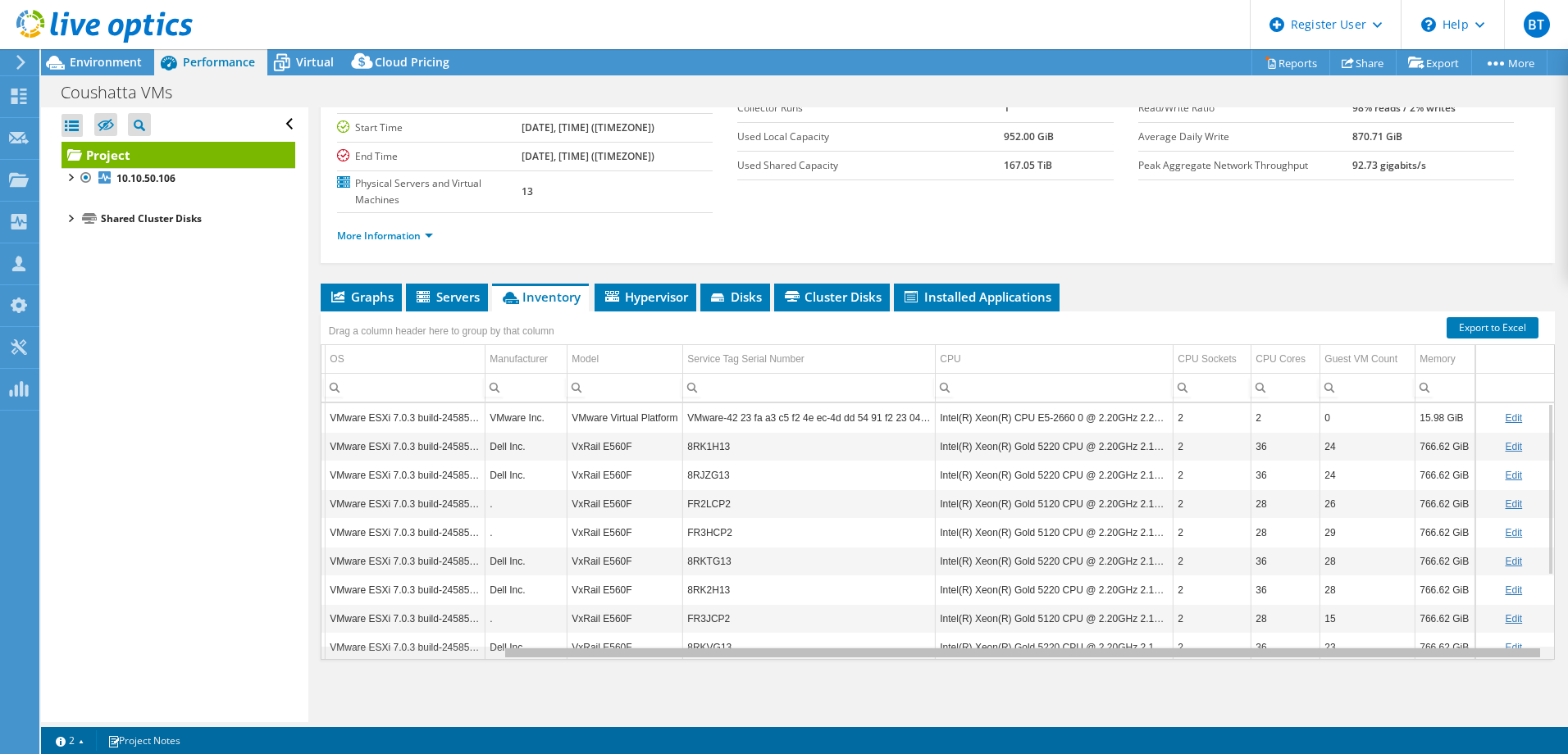 drag, startPoint x: 1242, startPoint y: 656, endPoint x: 1506, endPoint y: 661, distance: 264.04734 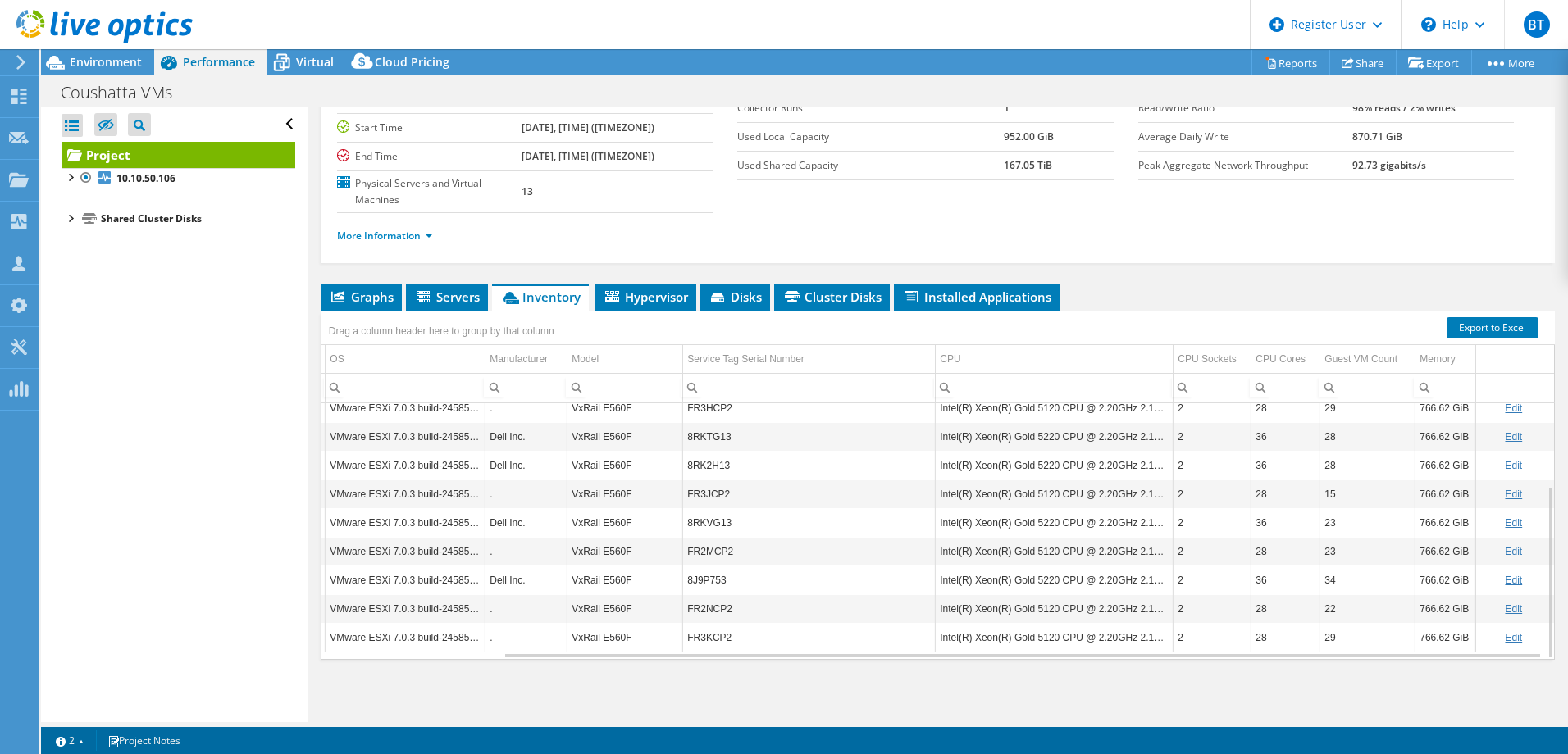 scroll, scrollTop: 26, scrollLeft: 214, axis: both 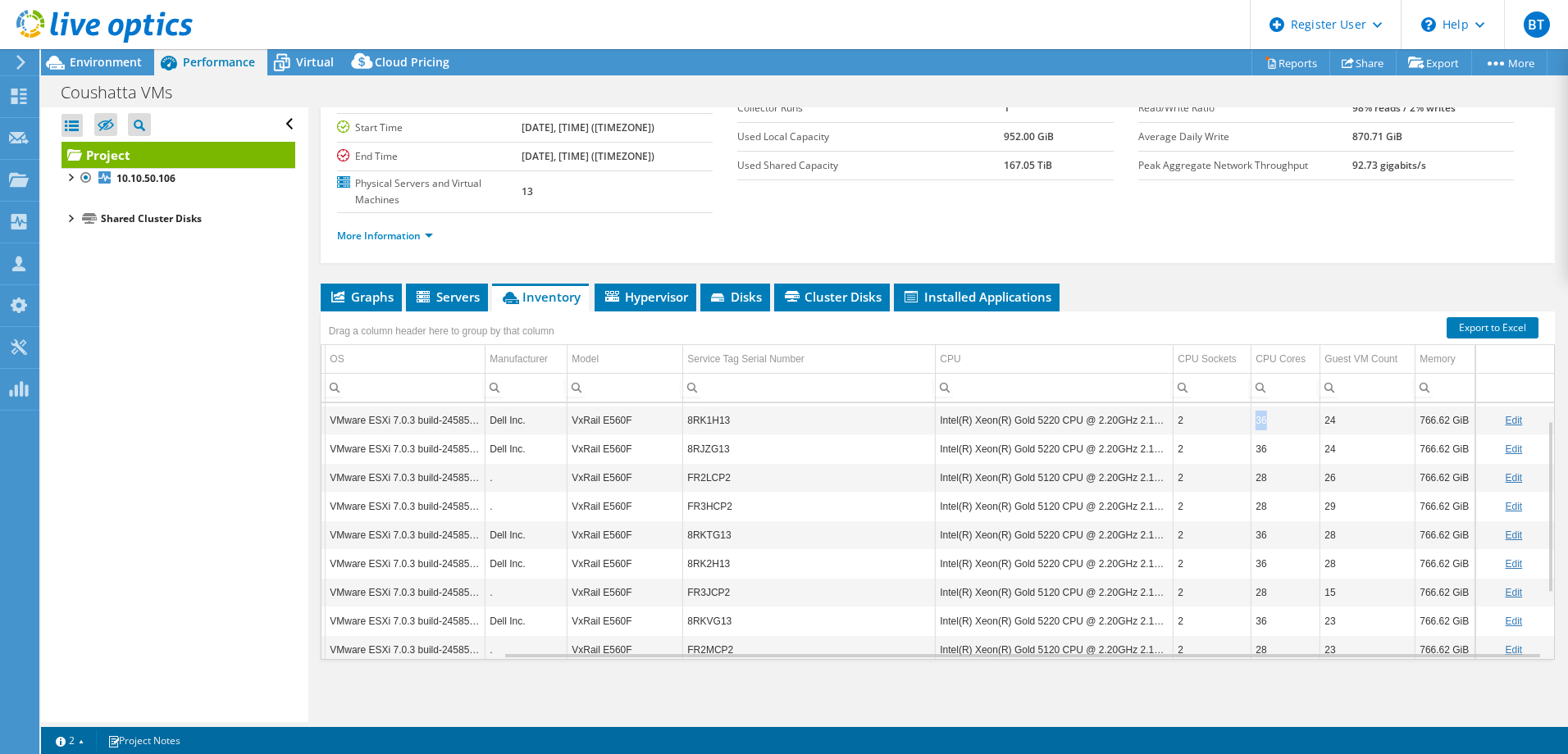 drag, startPoint x: 1260, startPoint y: 420, endPoint x: 1217, endPoint y: 420, distance: 43 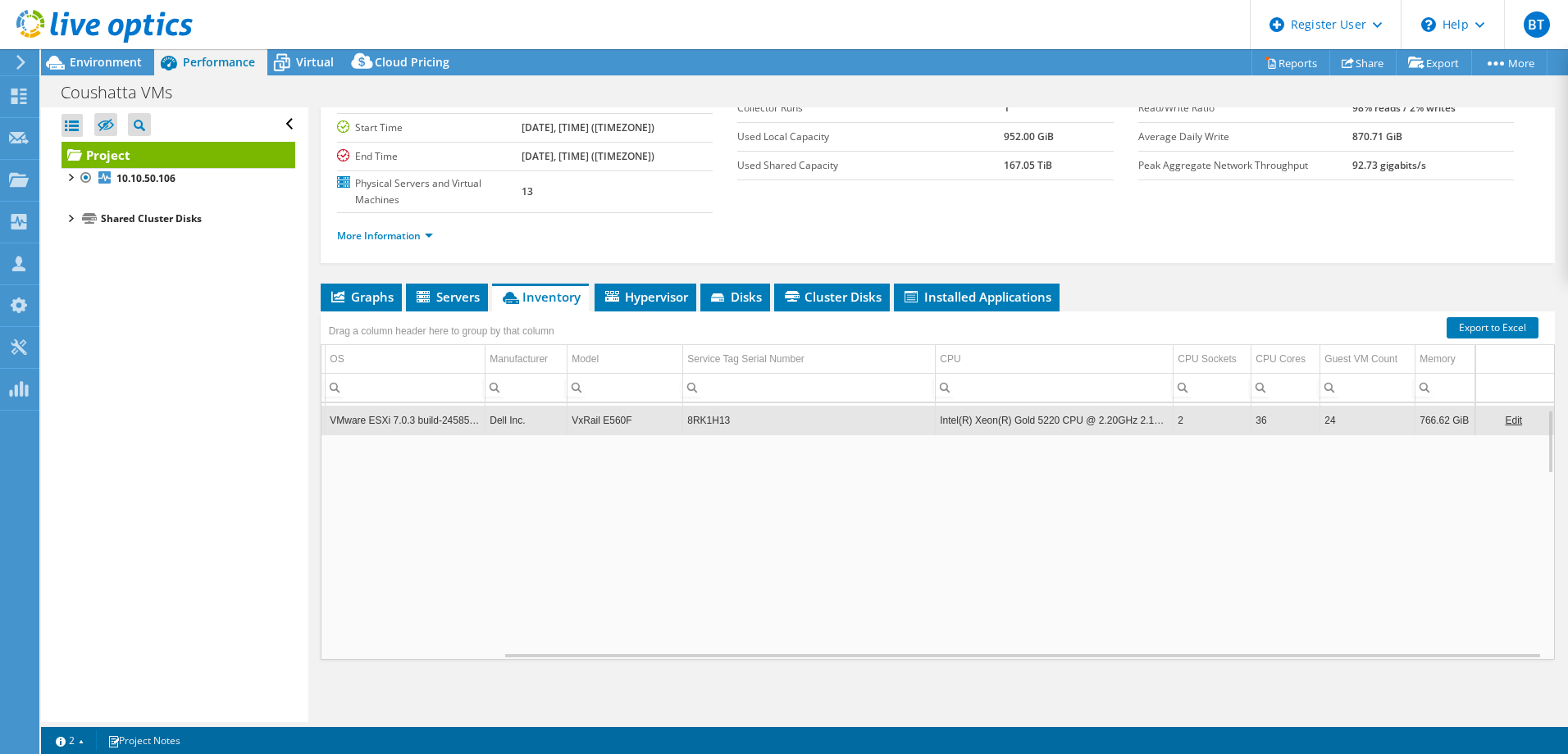 click on "2" at bounding box center (1212, 420) 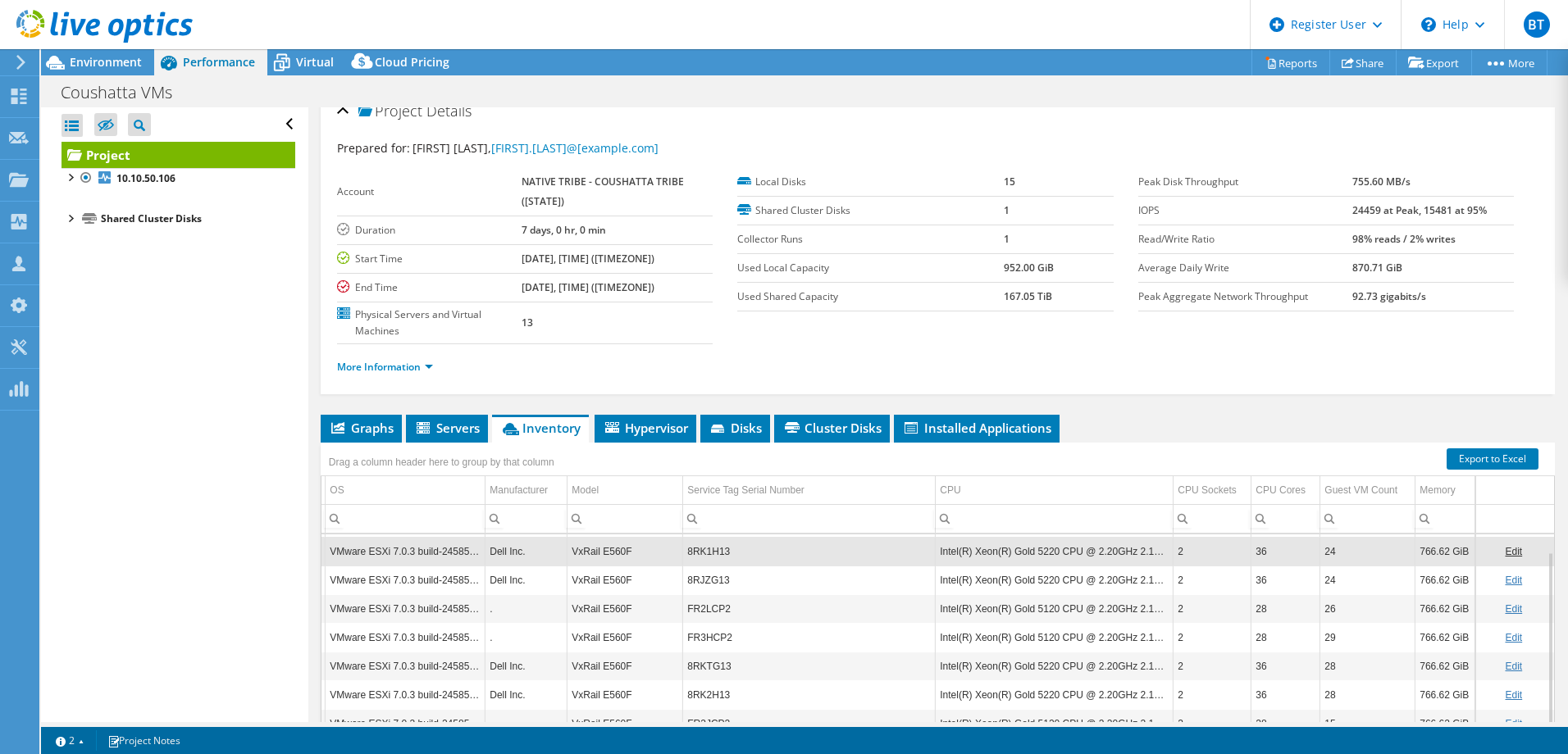 scroll, scrollTop: 0, scrollLeft: 0, axis: both 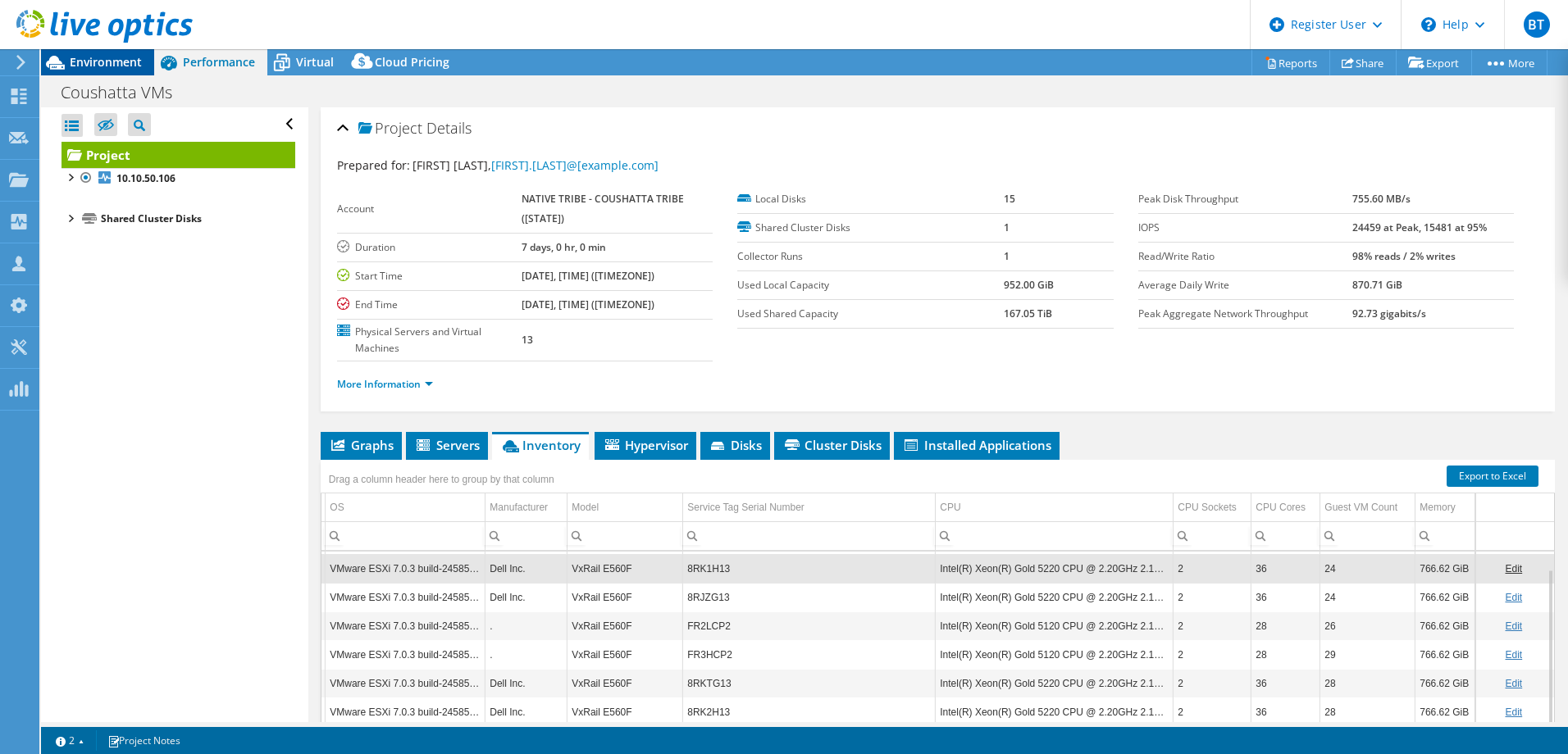 click on "Environment" at bounding box center (98, 62) 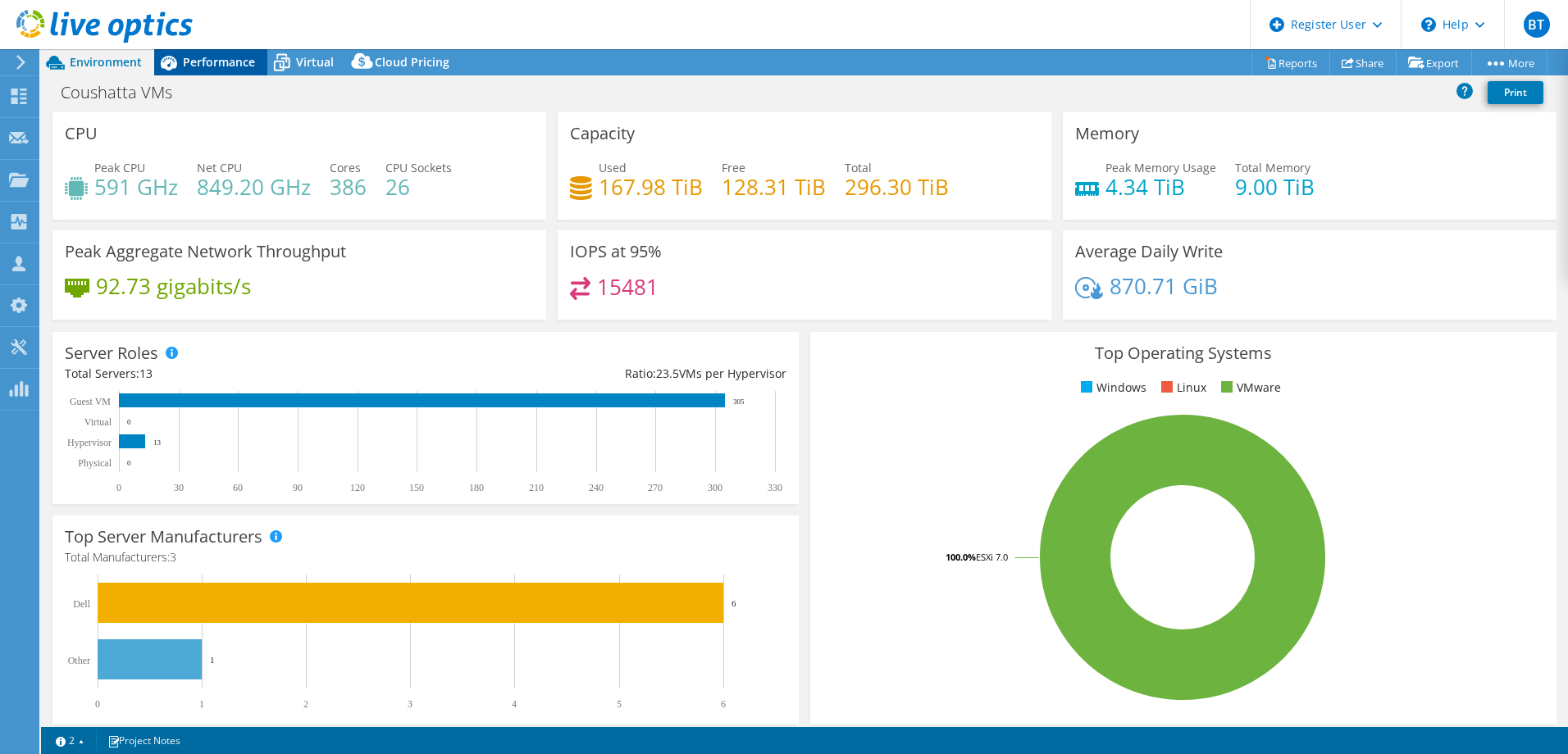 click on "Performance" at bounding box center [219, 61] 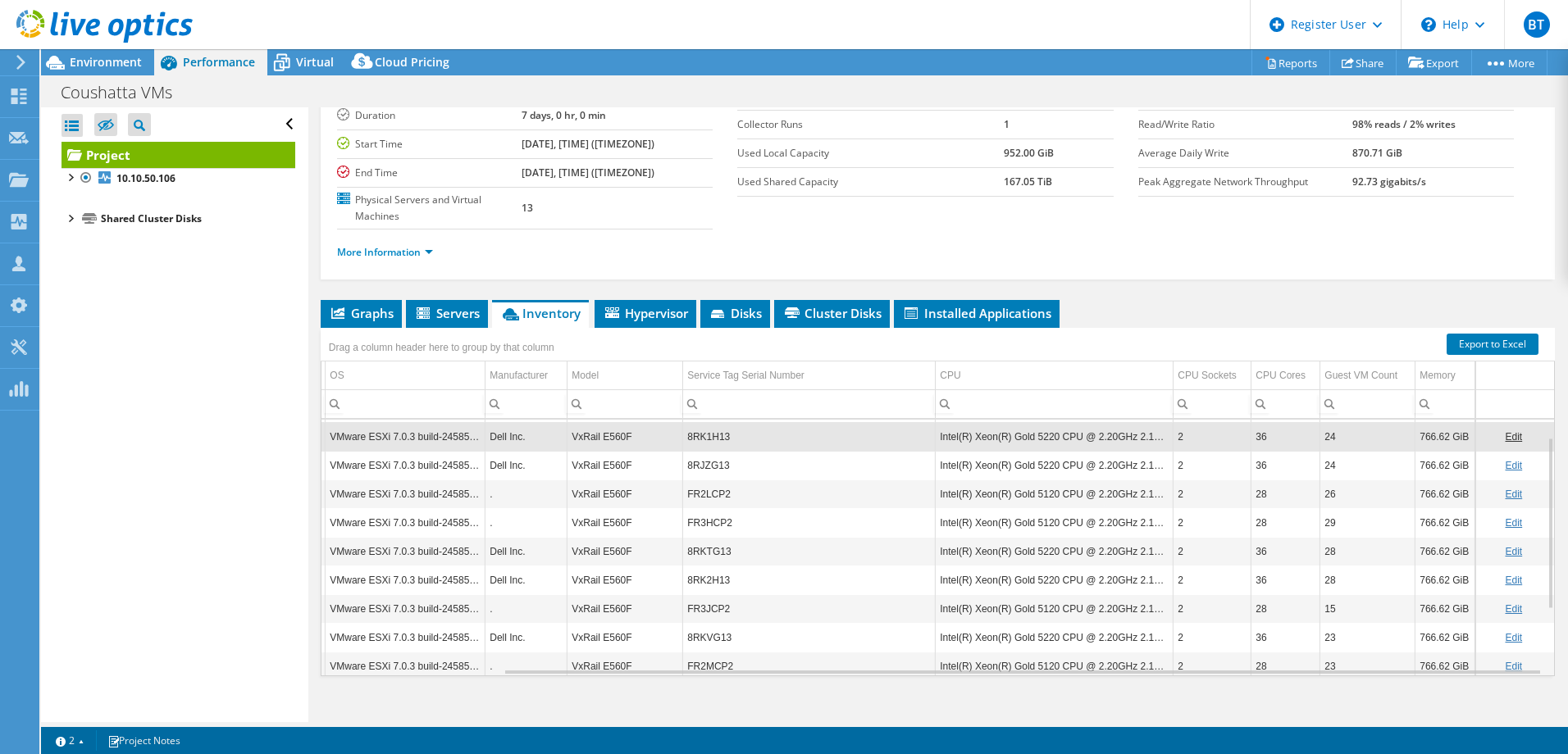 scroll, scrollTop: 148, scrollLeft: 0, axis: vertical 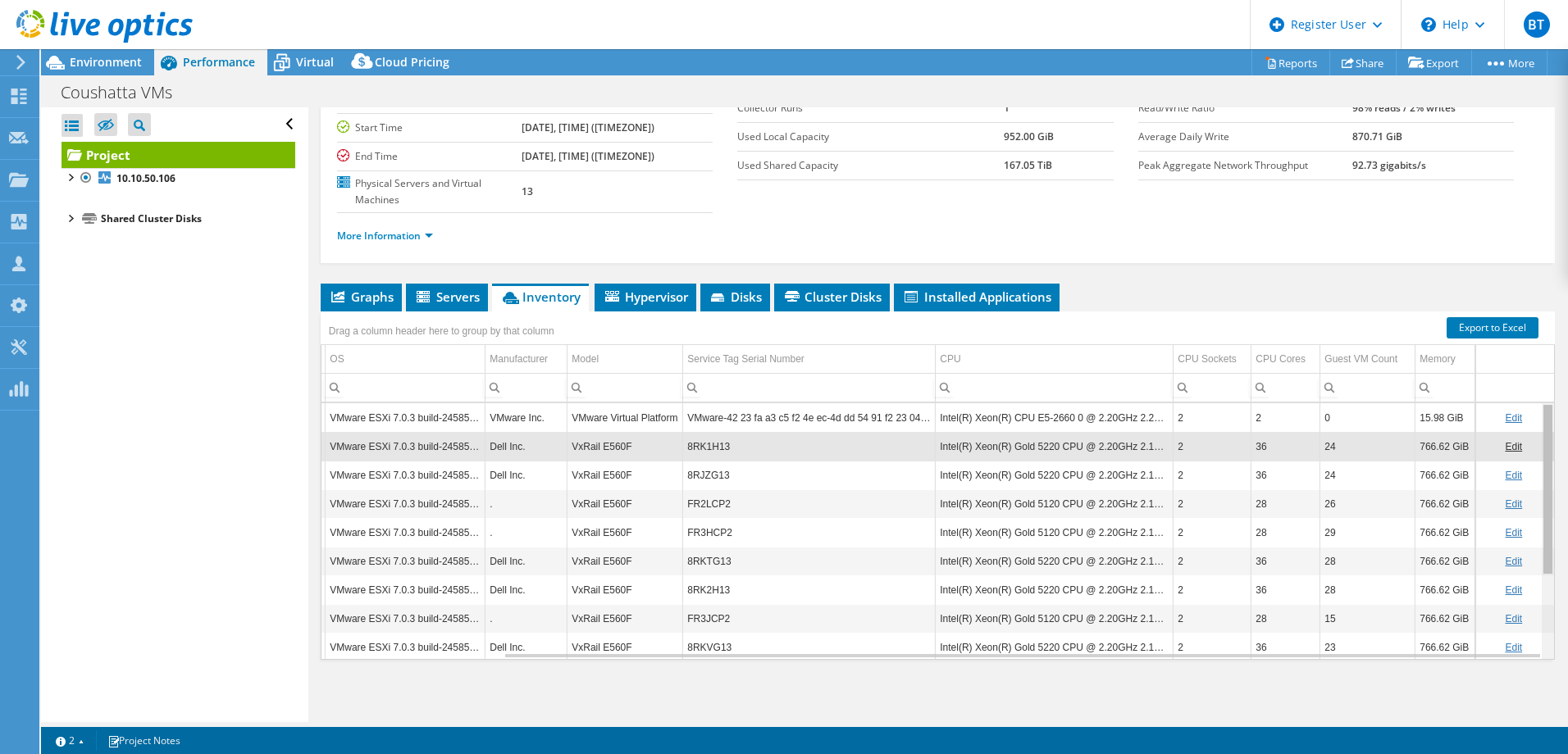 drag, startPoint x: 1539, startPoint y: 488, endPoint x: 1521, endPoint y: 444, distance: 47.53946 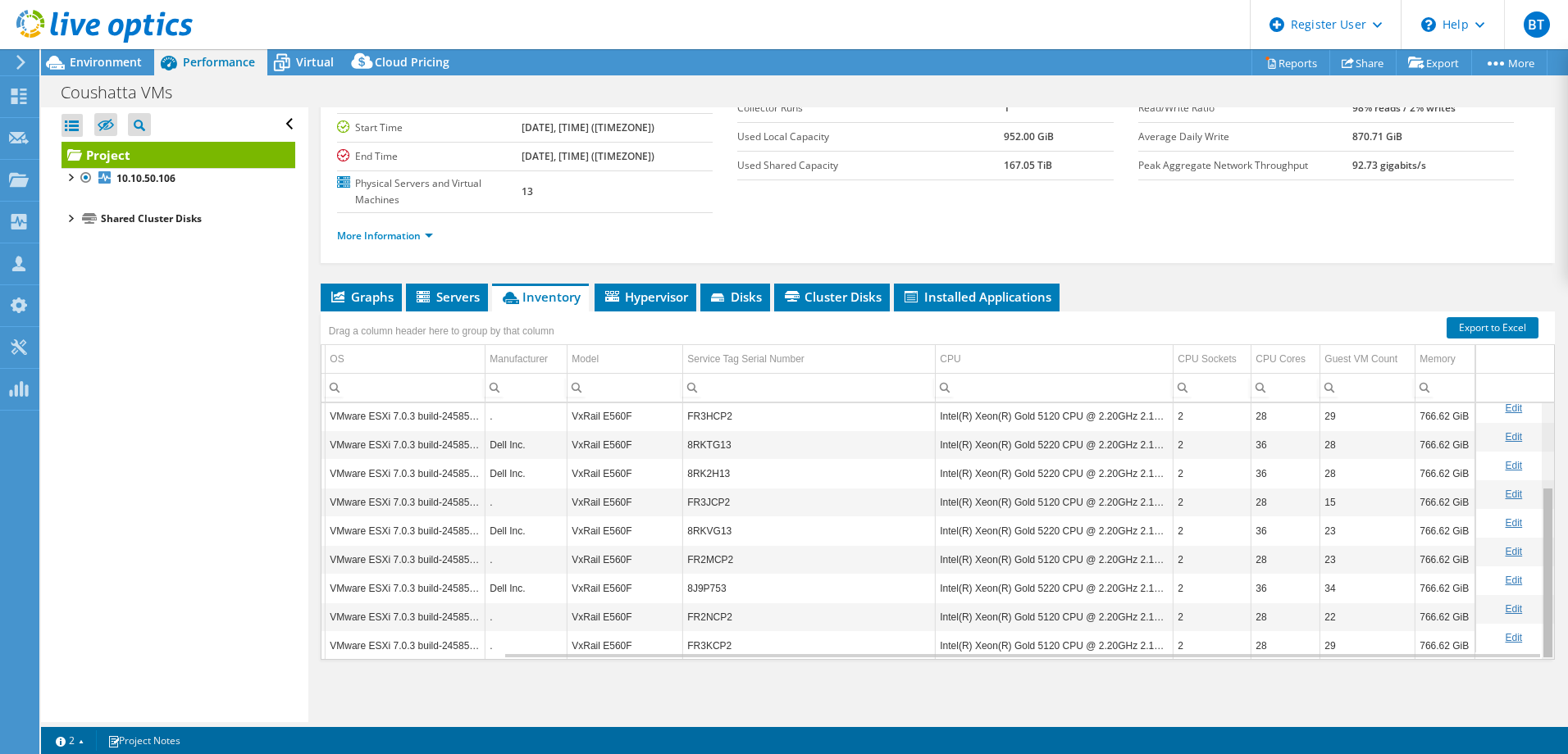 scroll, scrollTop: 125, scrollLeft: 214, axis: both 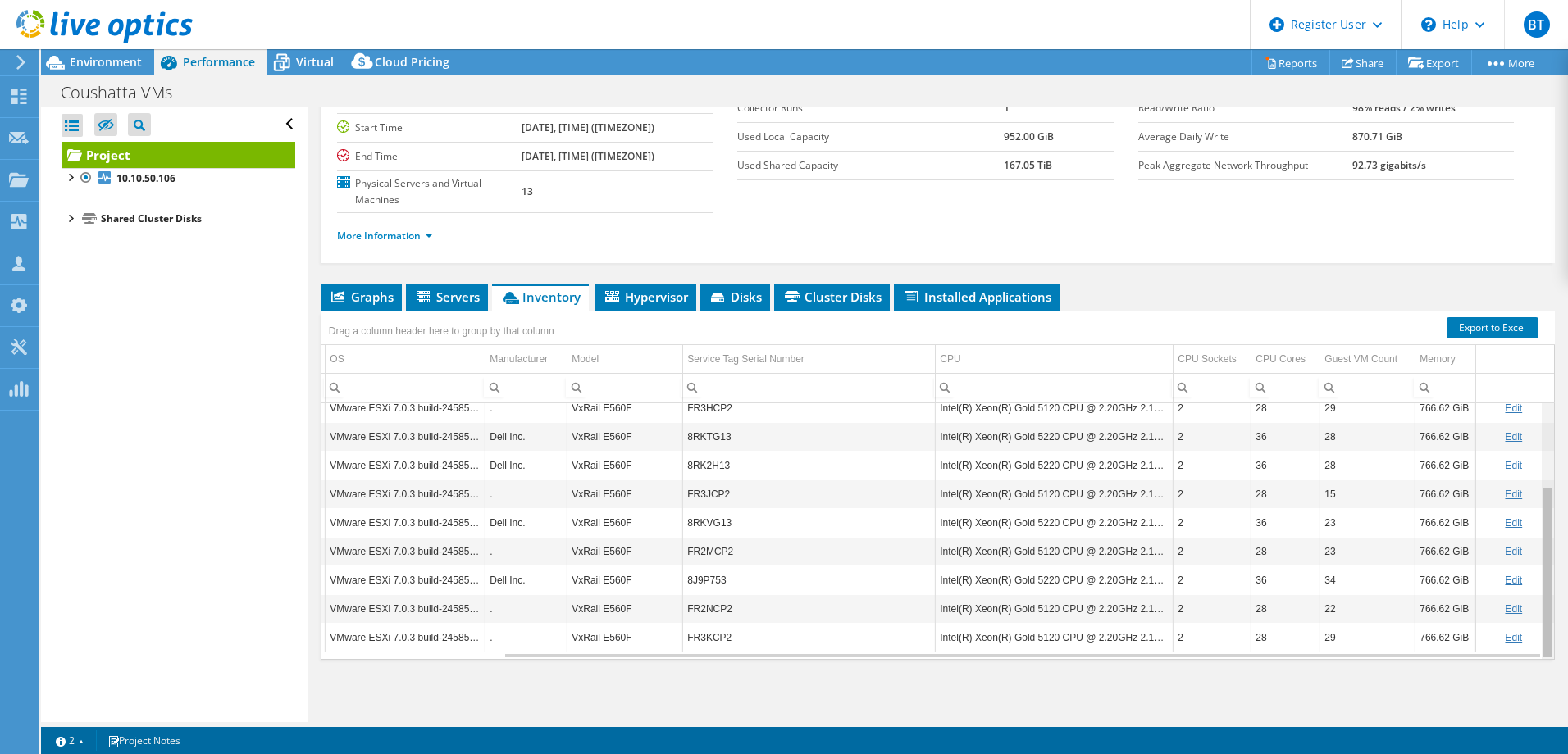 drag, startPoint x: 1538, startPoint y: 500, endPoint x: 1187, endPoint y: 640, distance: 377.8902 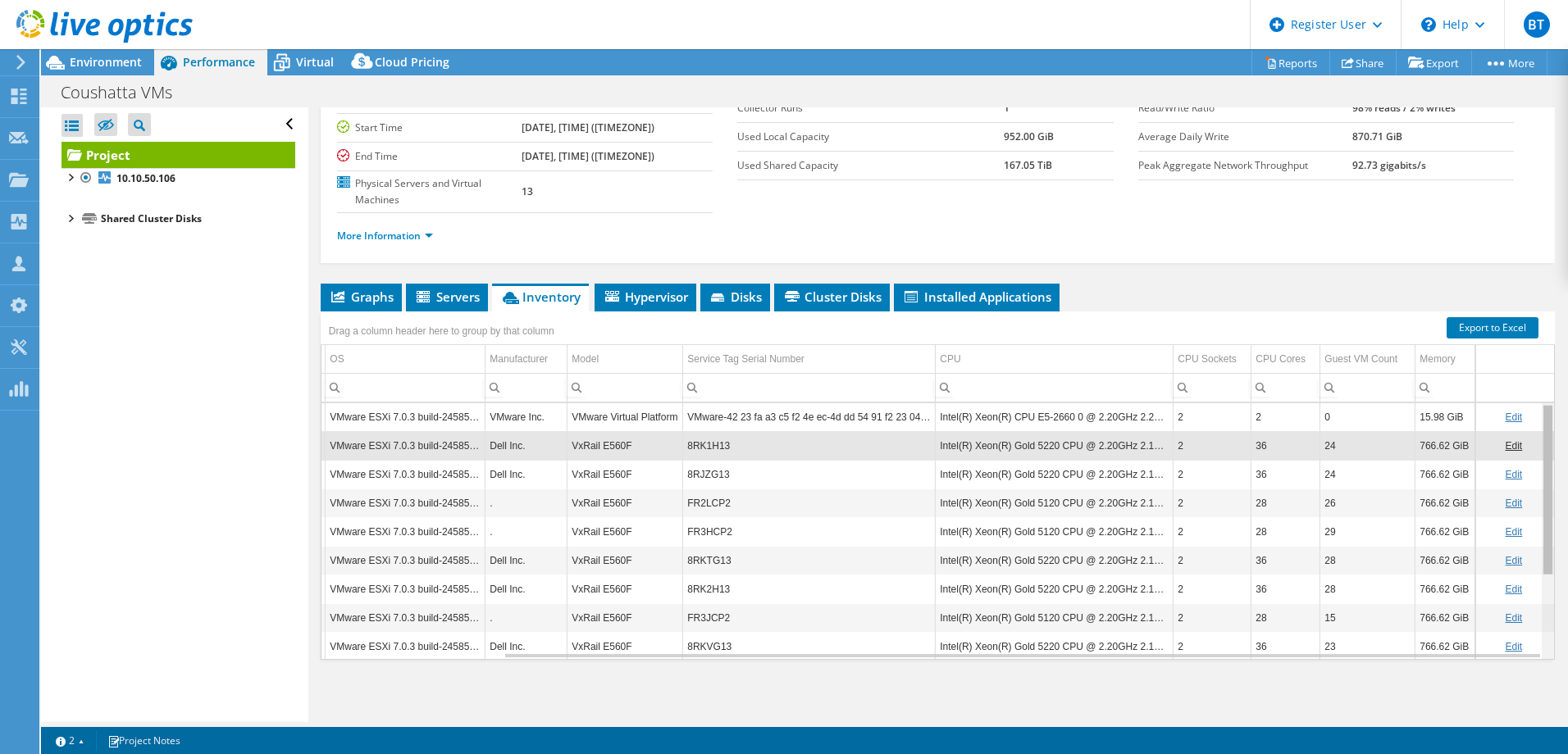 scroll, scrollTop: 0, scrollLeft: 214, axis: horizontal 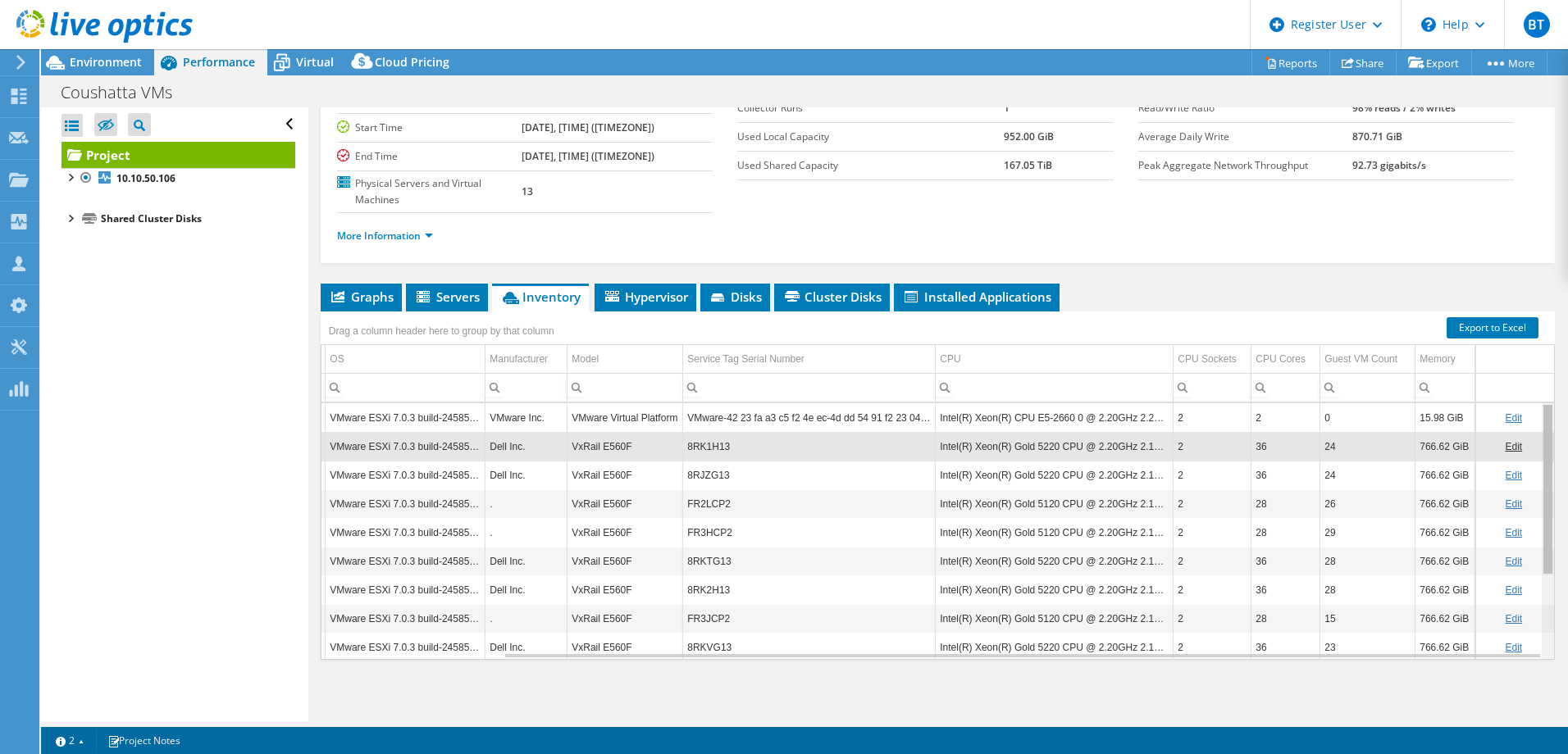 drag, startPoint x: 1538, startPoint y: 566, endPoint x: 1497, endPoint y: 437, distance: 135.3588 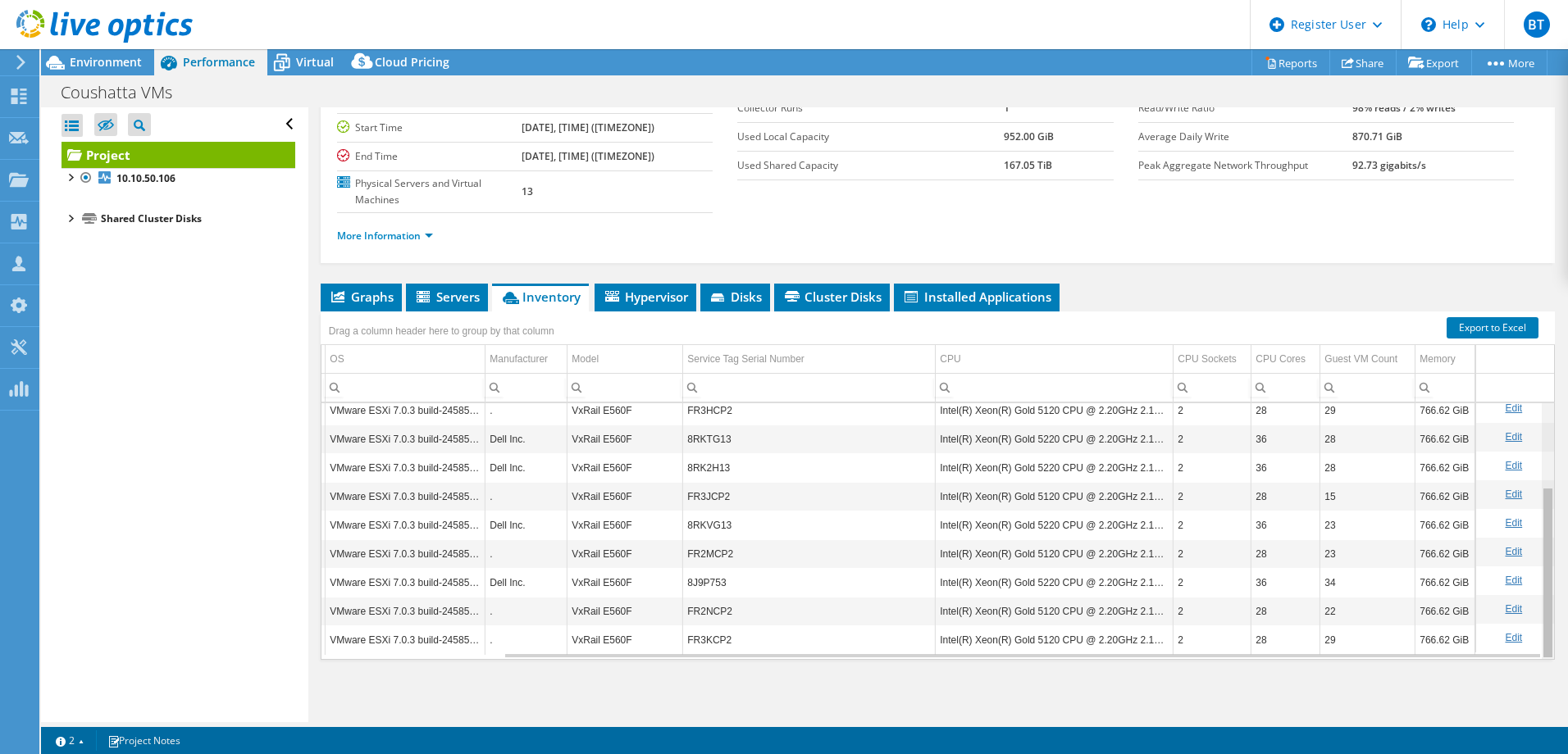 scroll, scrollTop: 125, scrollLeft: 214, axis: both 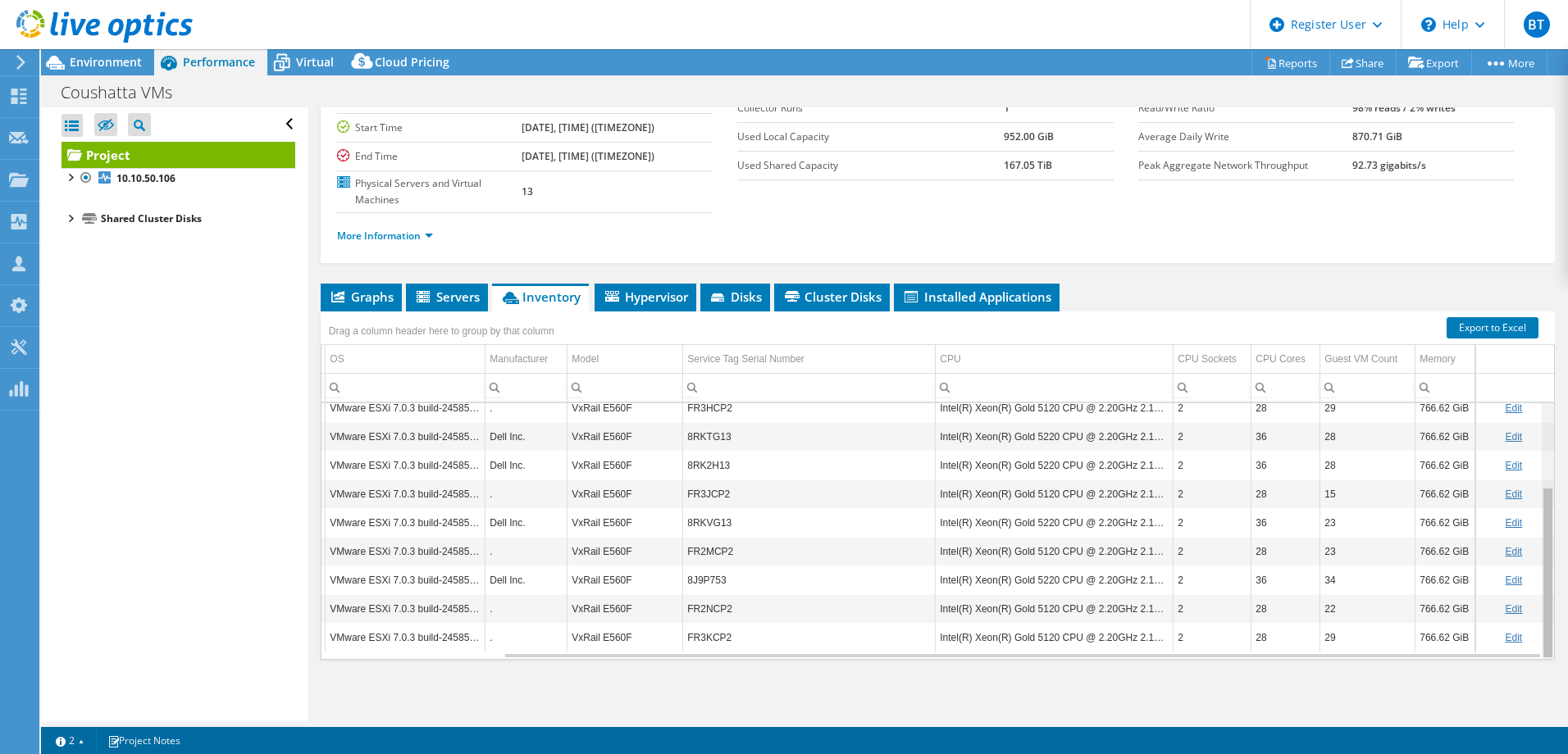 drag, startPoint x: 1534, startPoint y: 493, endPoint x: 1491, endPoint y: 698, distance: 209.4612 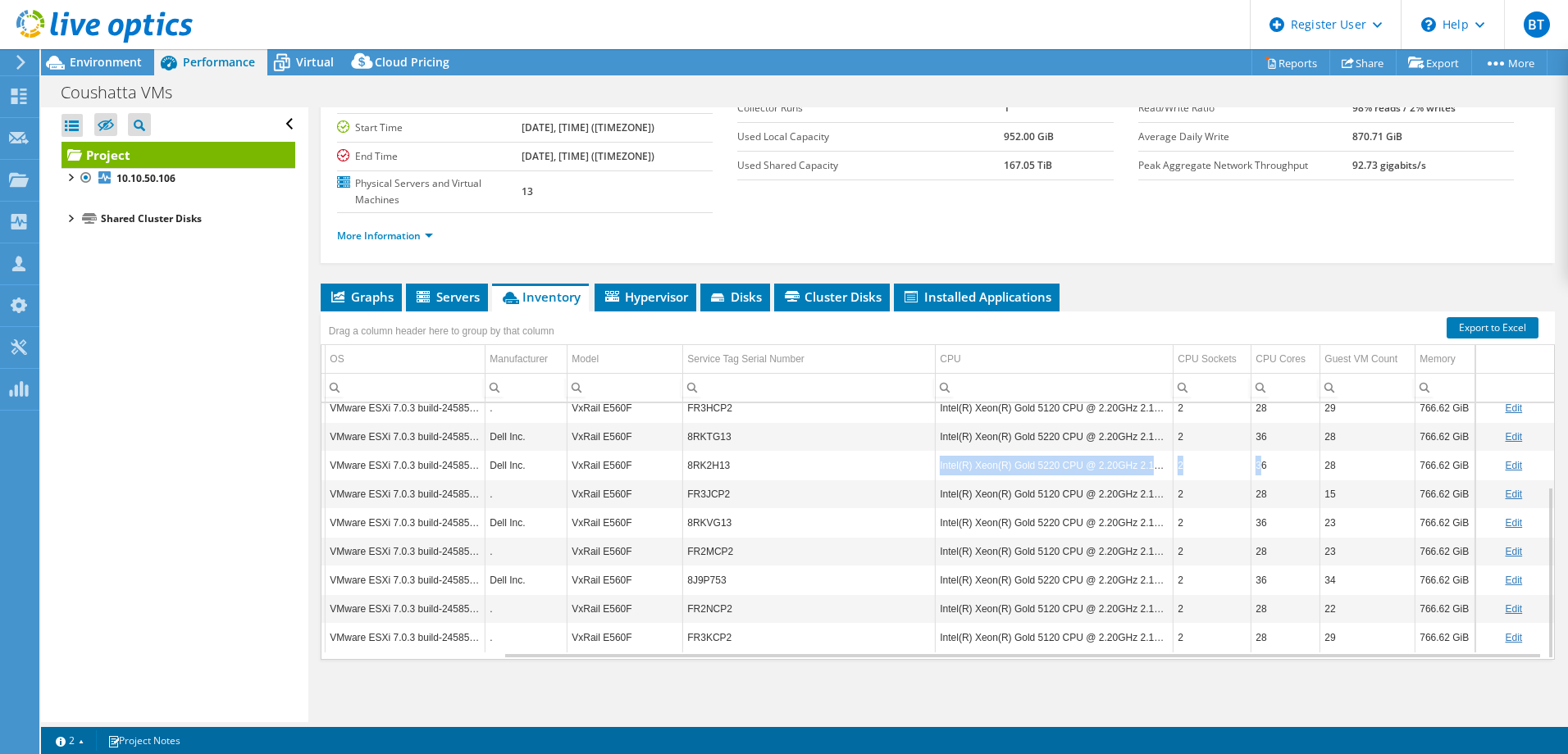 drag, startPoint x: 1248, startPoint y: 466, endPoint x: 900, endPoint y: 452, distance: 348.2815 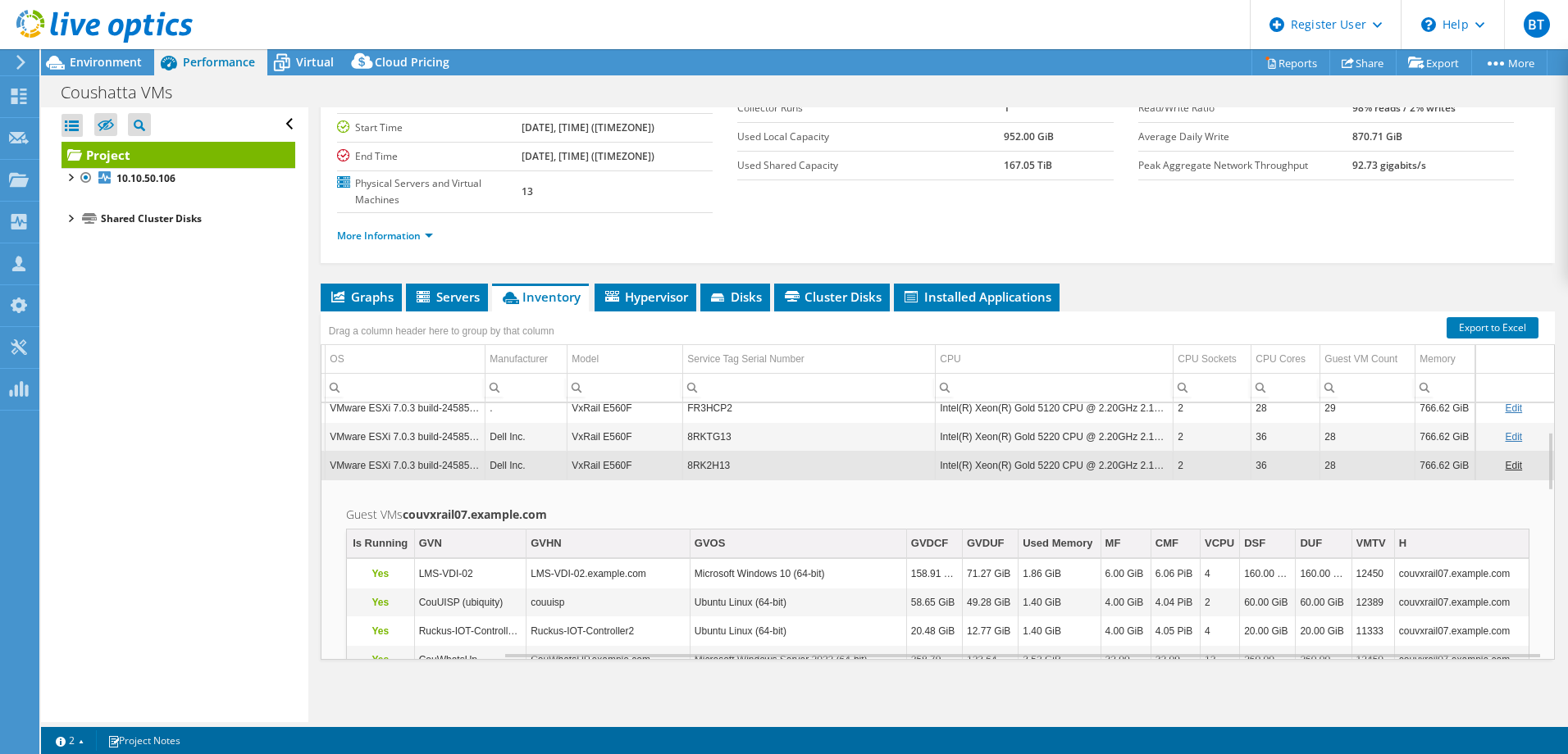 click on "36" at bounding box center (1286, 465) 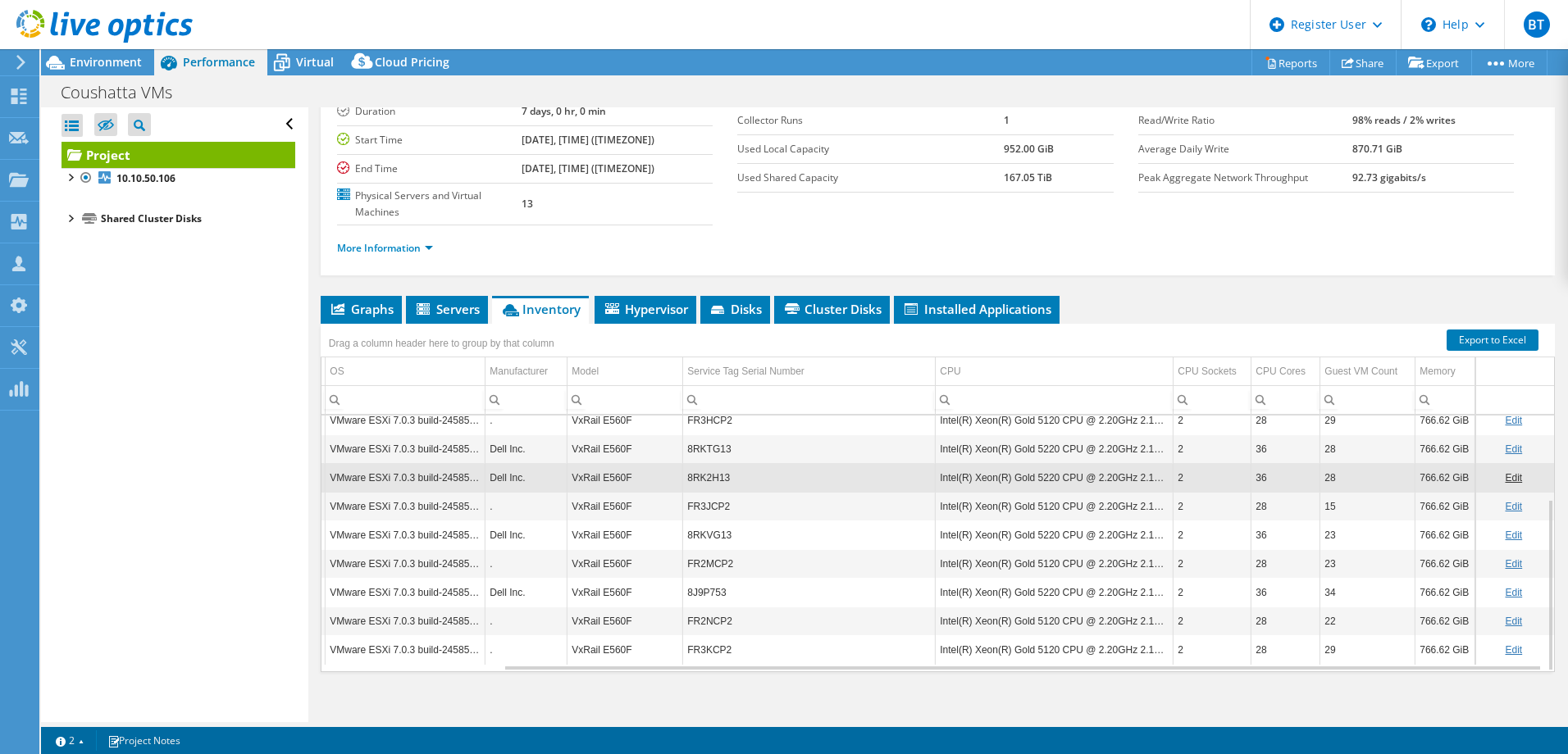 scroll, scrollTop: 148, scrollLeft: 0, axis: vertical 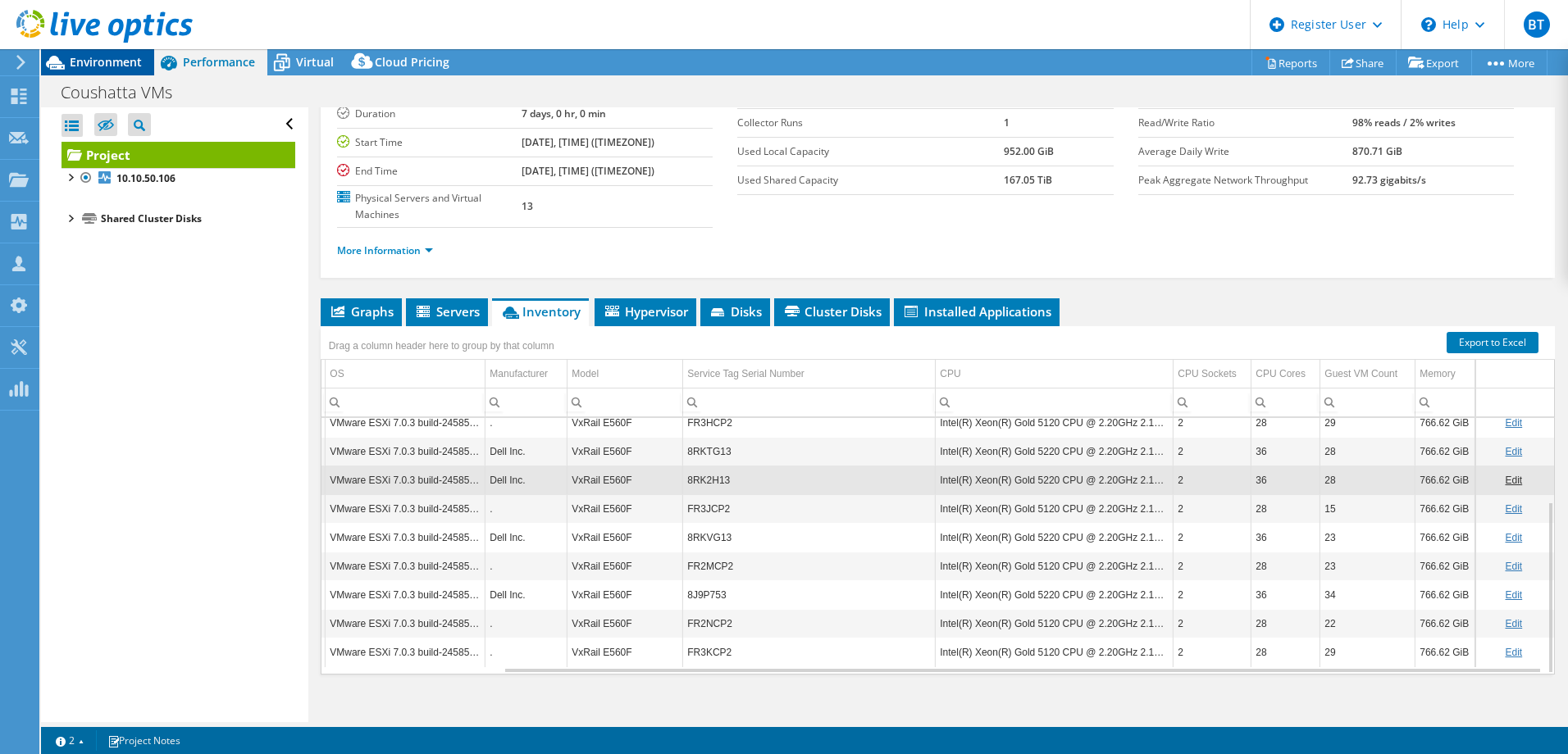 click on "Environment" at bounding box center (98, 62) 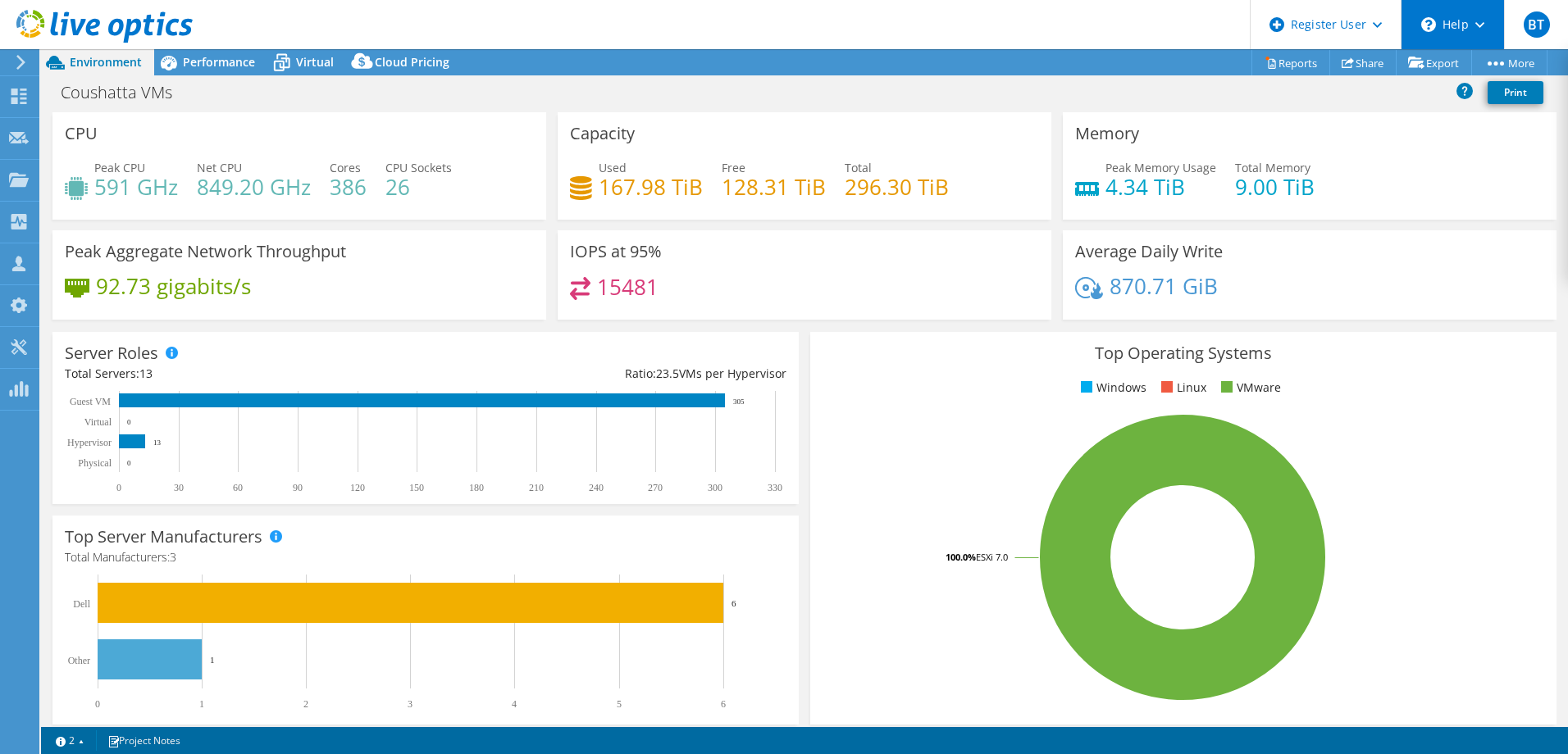 scroll, scrollTop: 134, scrollLeft: 0, axis: vertical 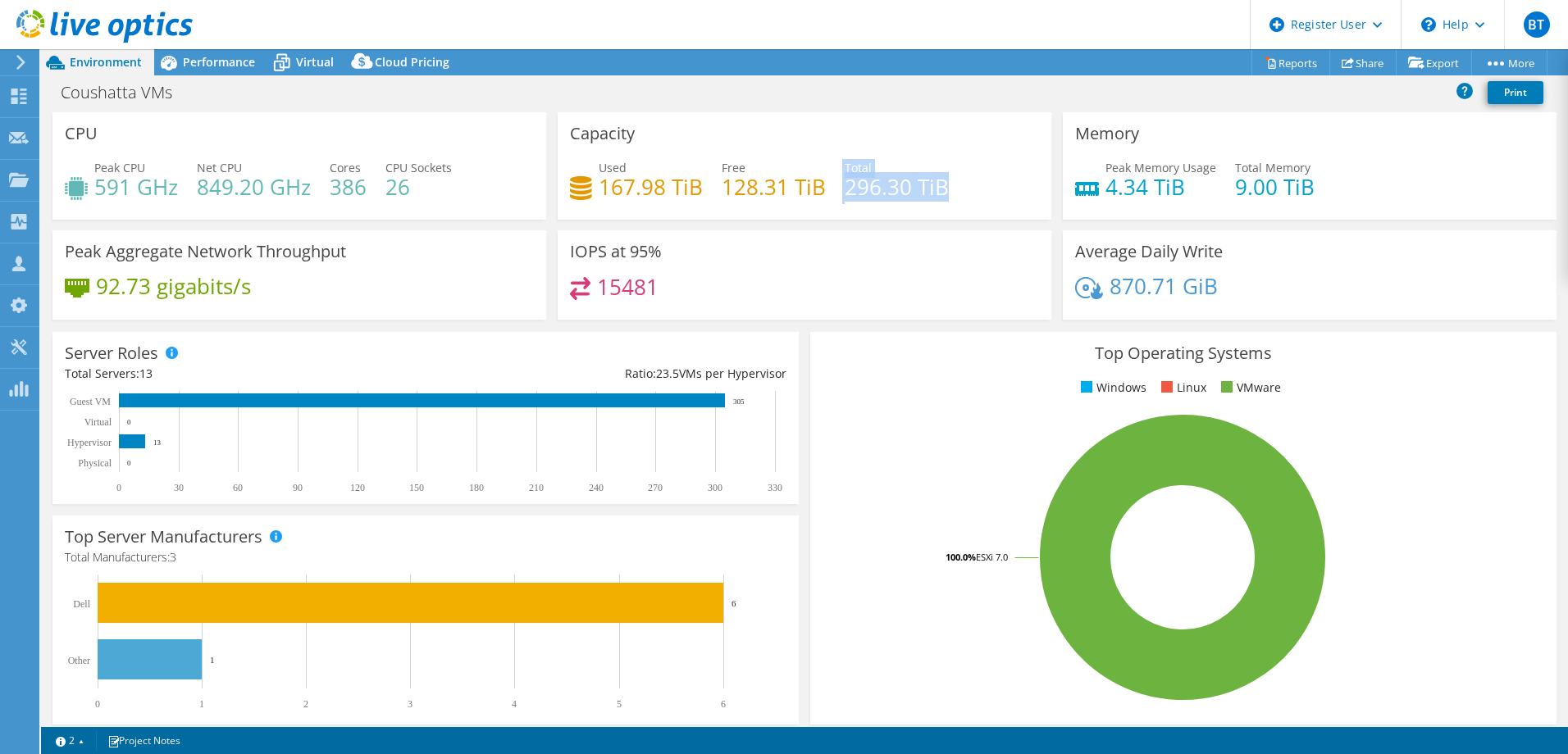drag, startPoint x: 952, startPoint y: 189, endPoint x: 831, endPoint y: 197, distance: 121.26417 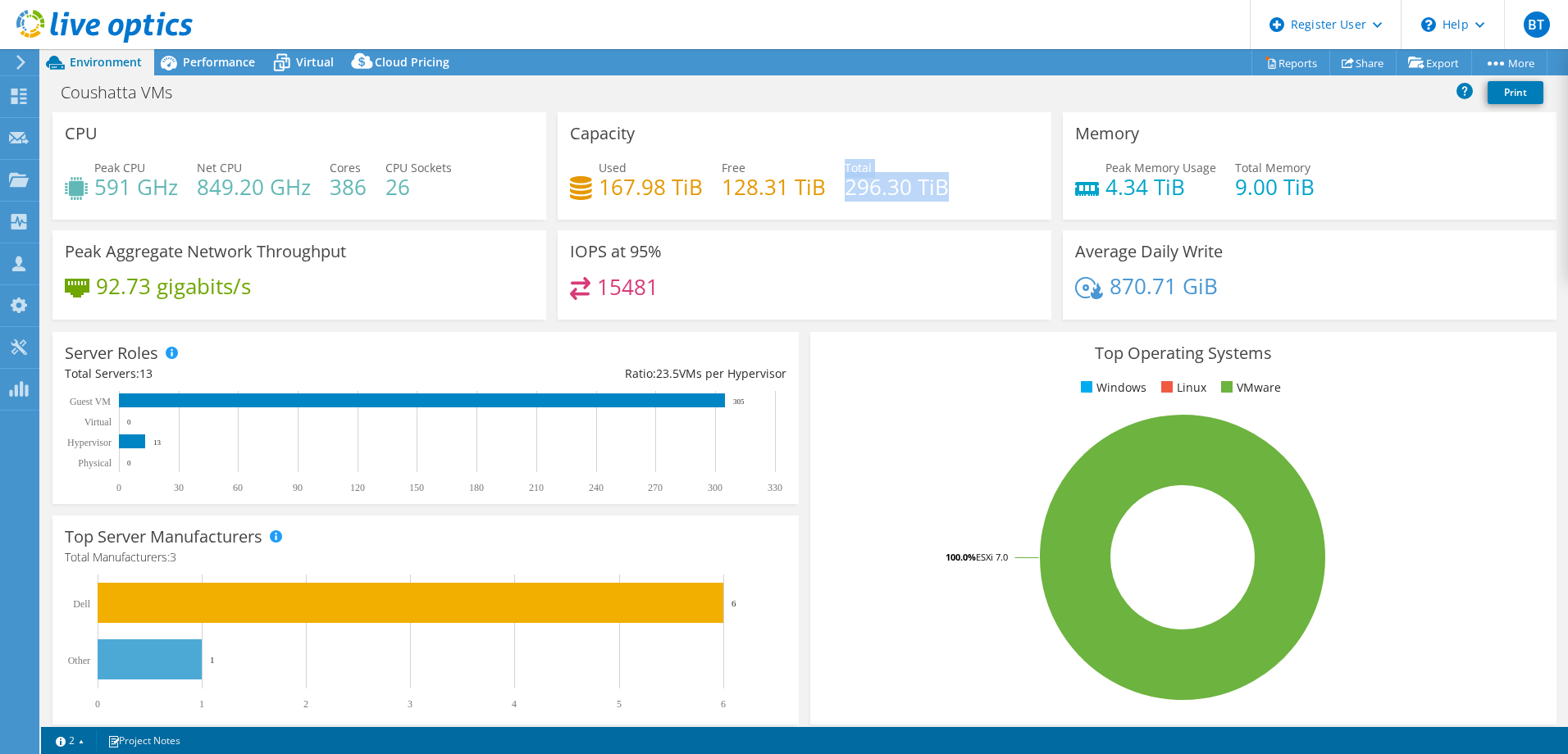 drag, startPoint x: 837, startPoint y: 193, endPoint x: 949, endPoint y: 191, distance: 112.01786 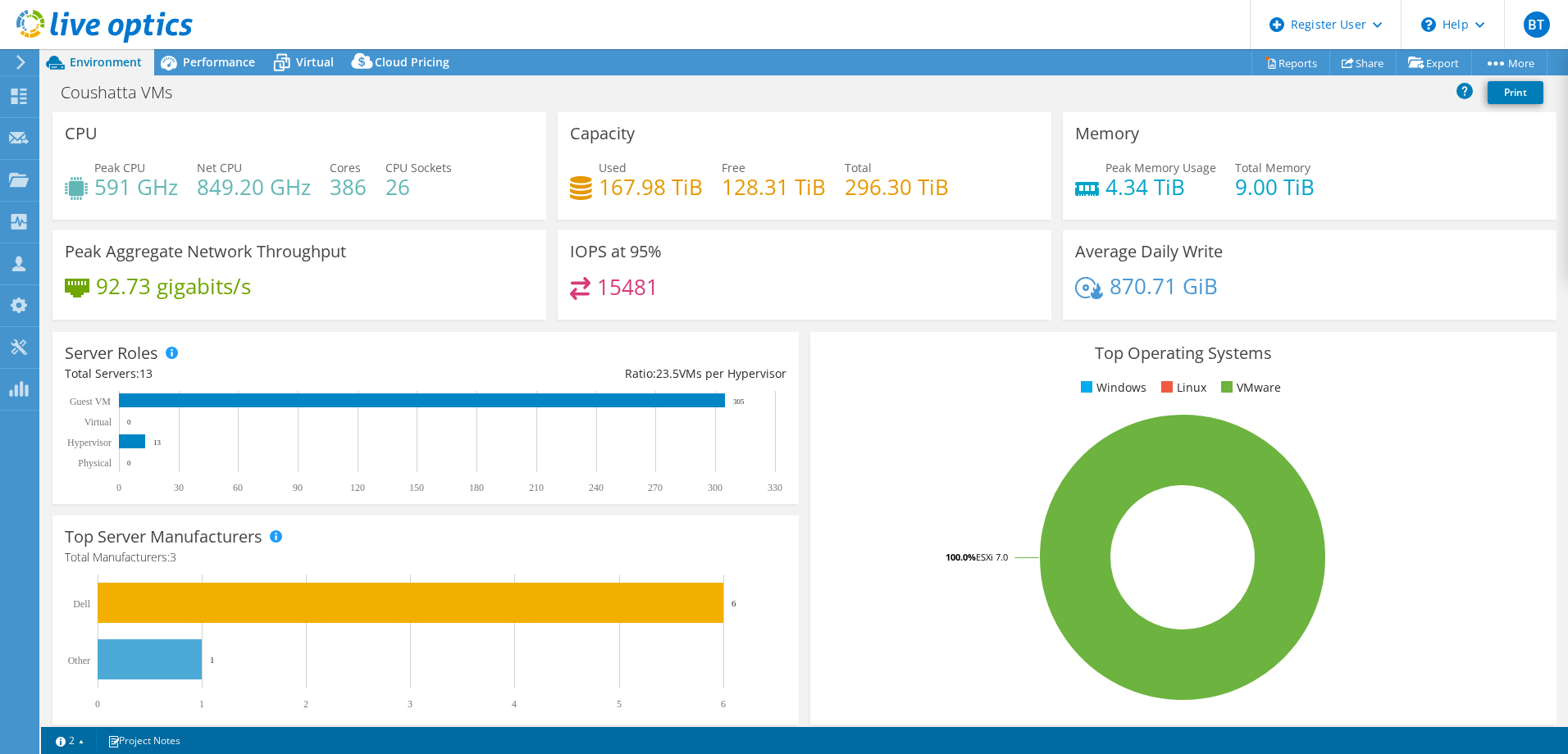 click on "167.98 TiB" at bounding box center (650, 187) 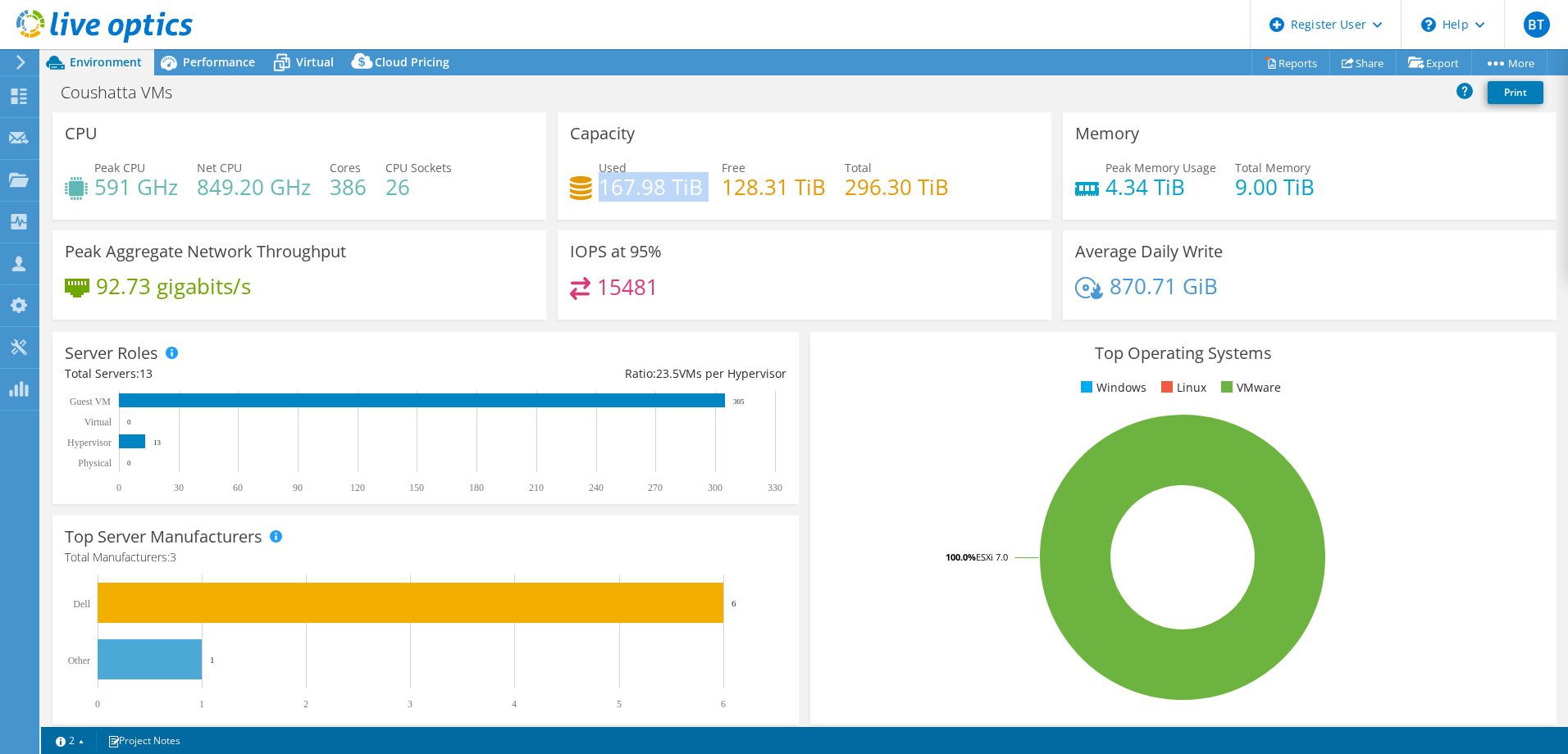 drag, startPoint x: 595, startPoint y: 187, endPoint x: 702, endPoint y: 180, distance: 107.22873 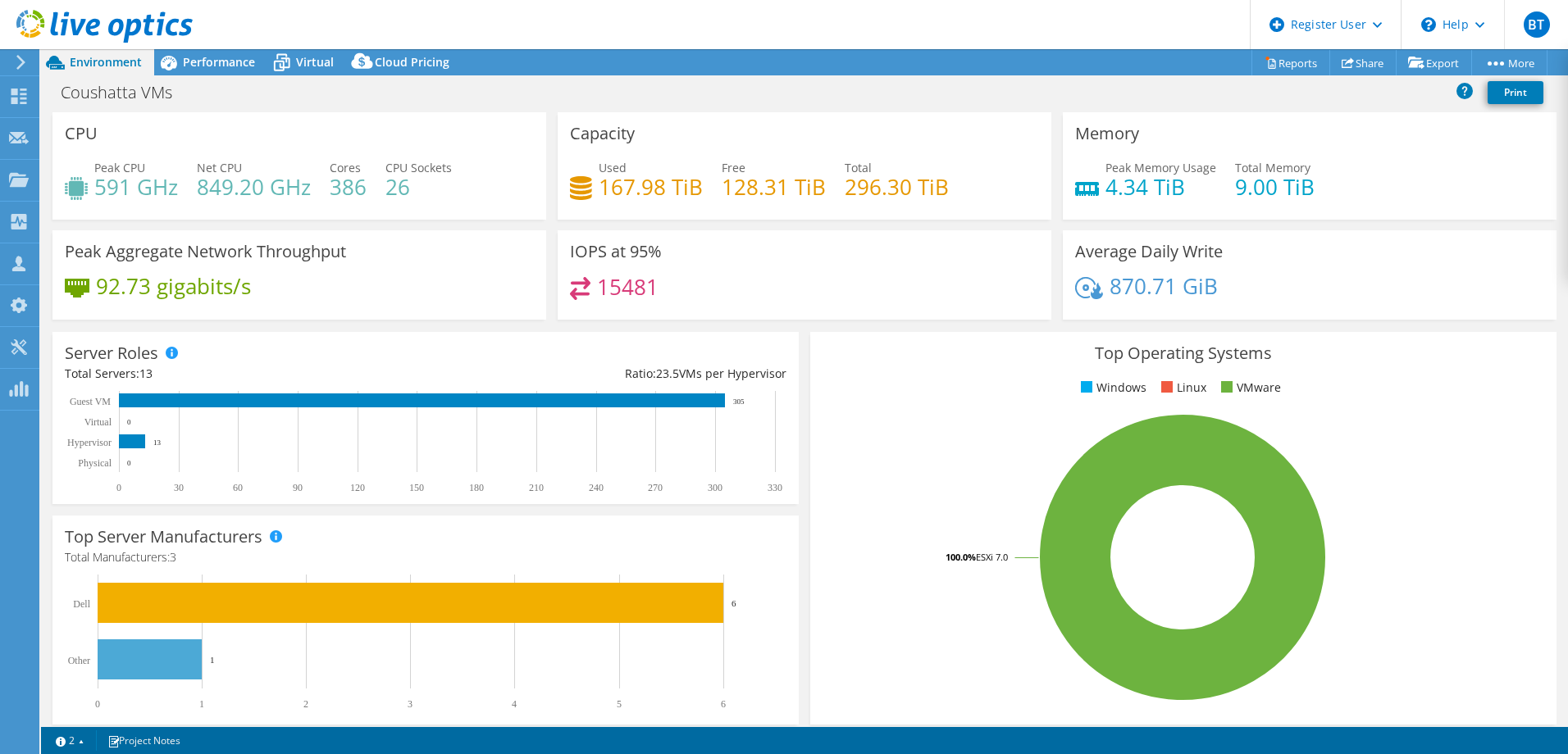 click on "15481" at bounding box center [805, 294] 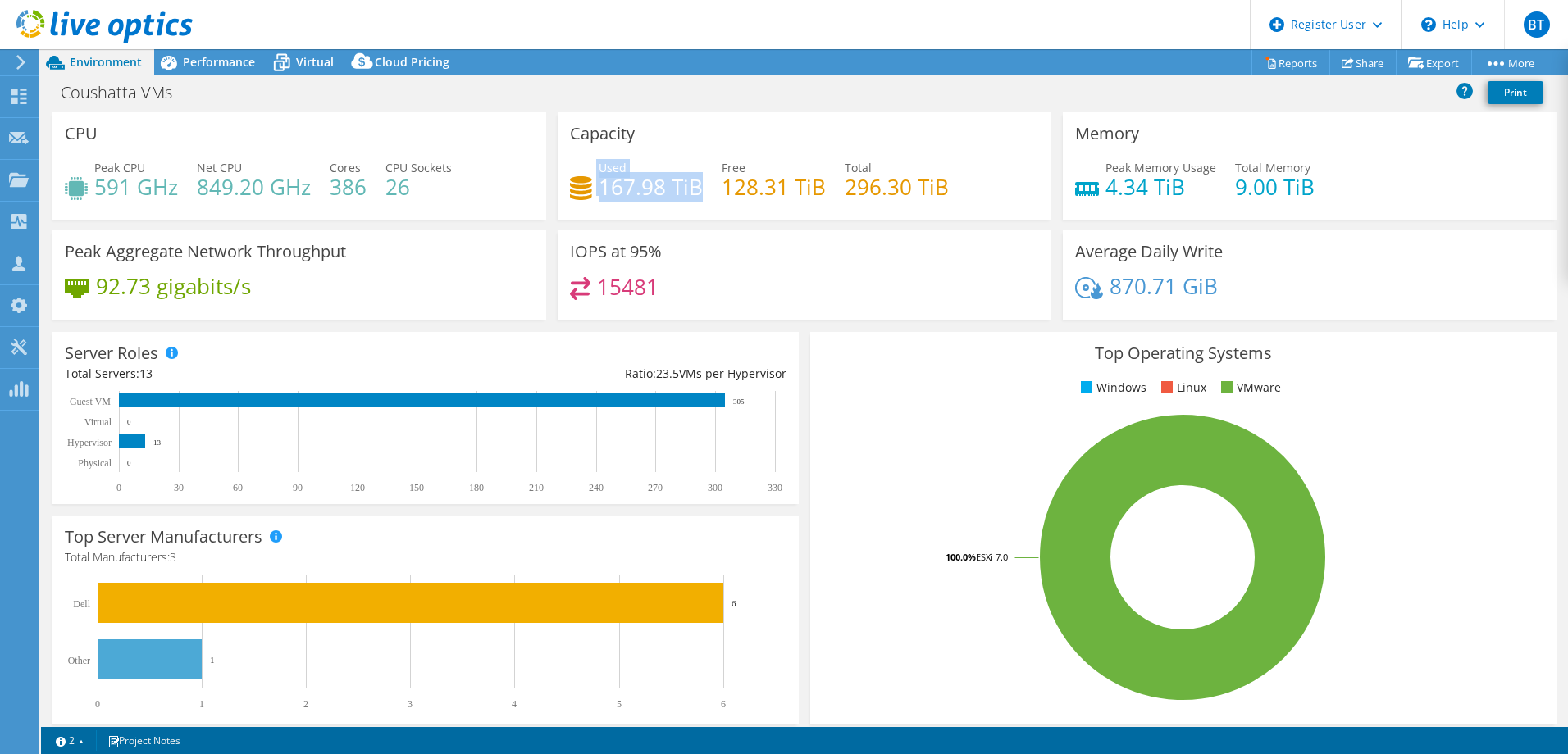 drag, startPoint x: 695, startPoint y: 191, endPoint x: 590, endPoint y: 189, distance: 105.01905 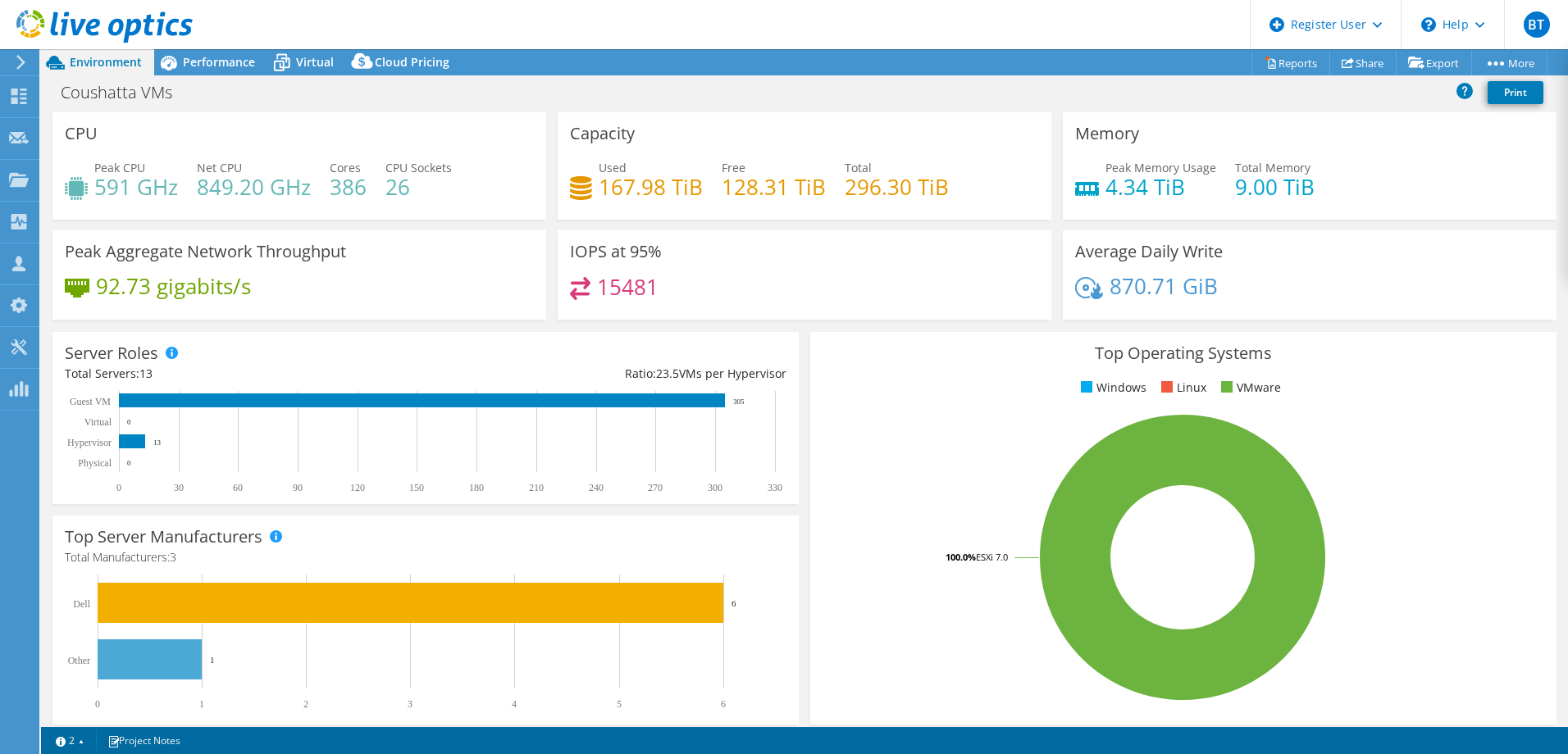 drag, startPoint x: 590, startPoint y: 189, endPoint x: 631, endPoint y: 219, distance: 50.80354 